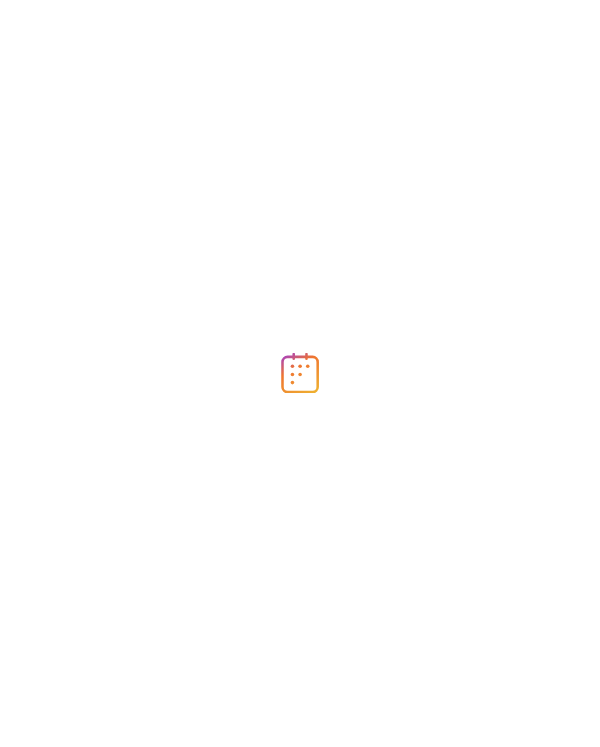 scroll, scrollTop: 0, scrollLeft: 0, axis: both 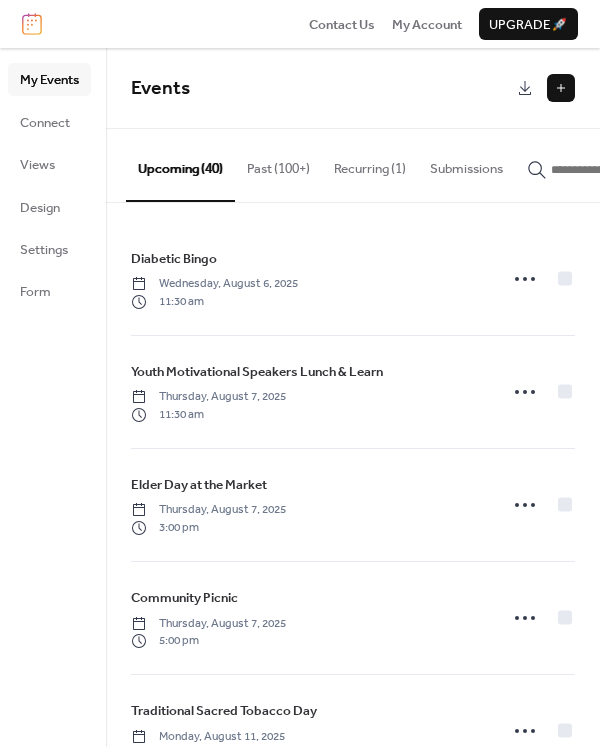 click at bounding box center (561, 88) 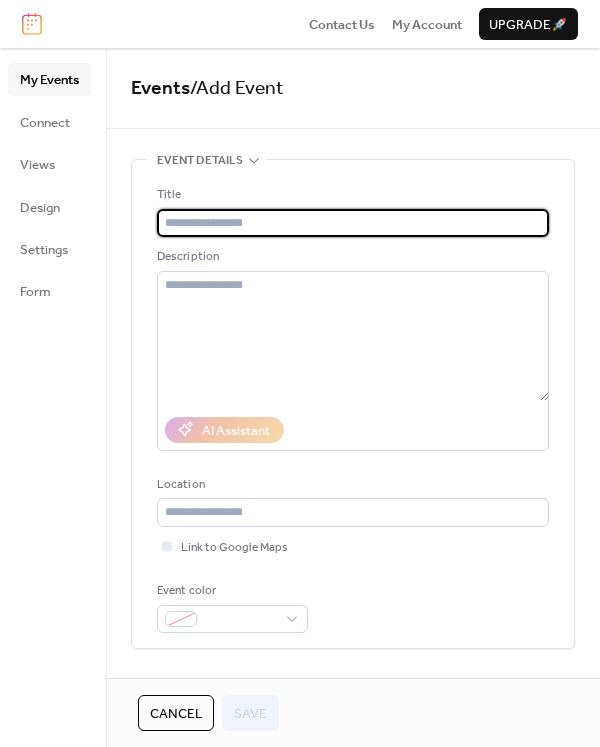 click at bounding box center [353, 223] 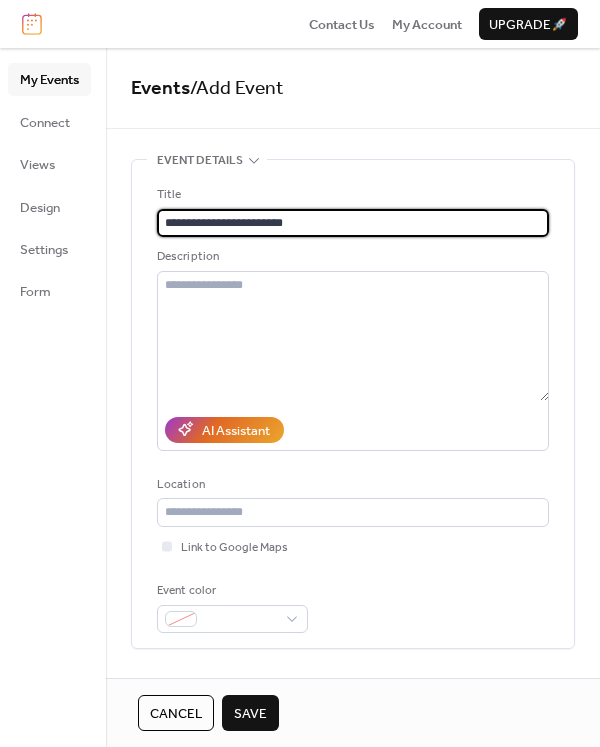 type on "**********" 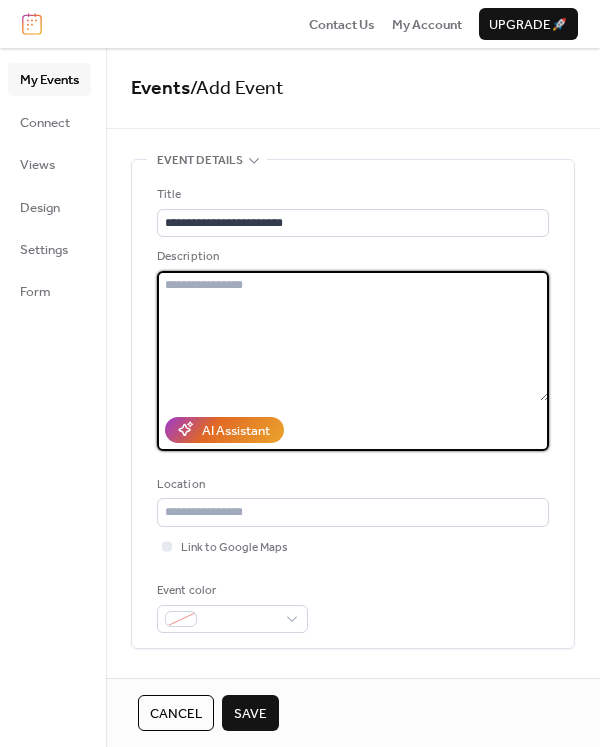 click at bounding box center (353, 336) 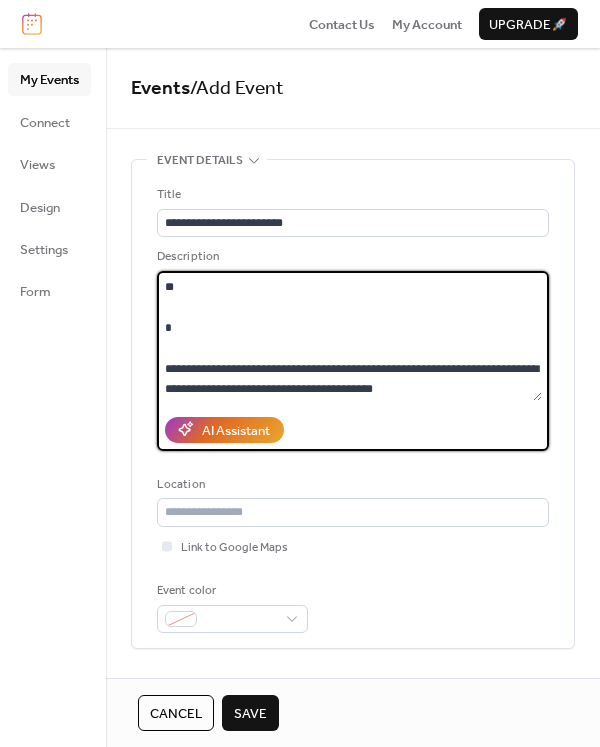 scroll, scrollTop: 0, scrollLeft: 0, axis: both 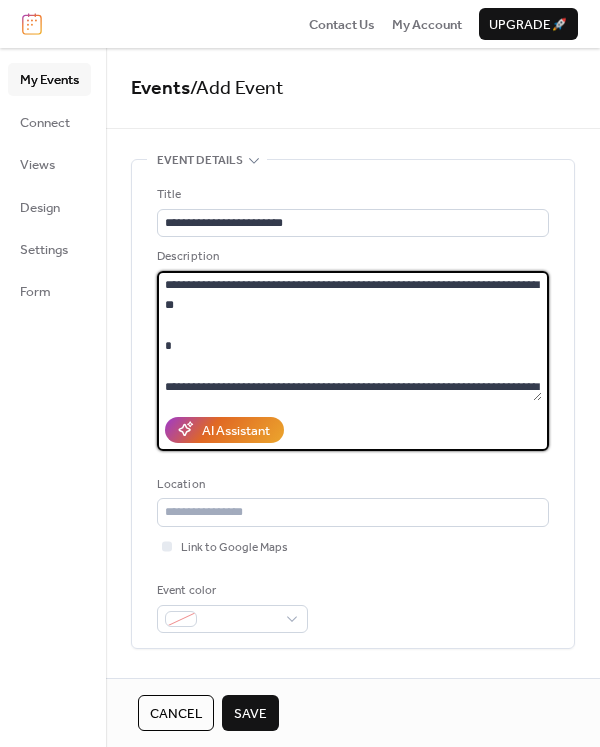 click on "**********" at bounding box center [349, 336] 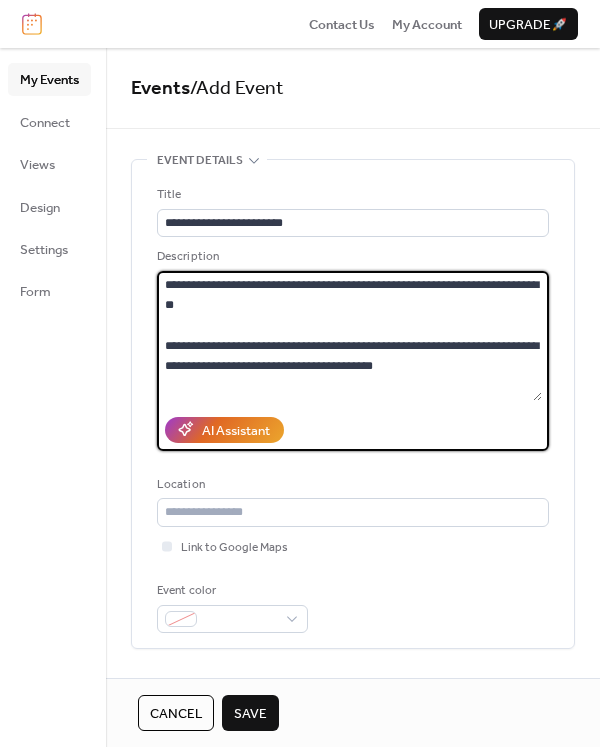 click on "**********" at bounding box center [349, 336] 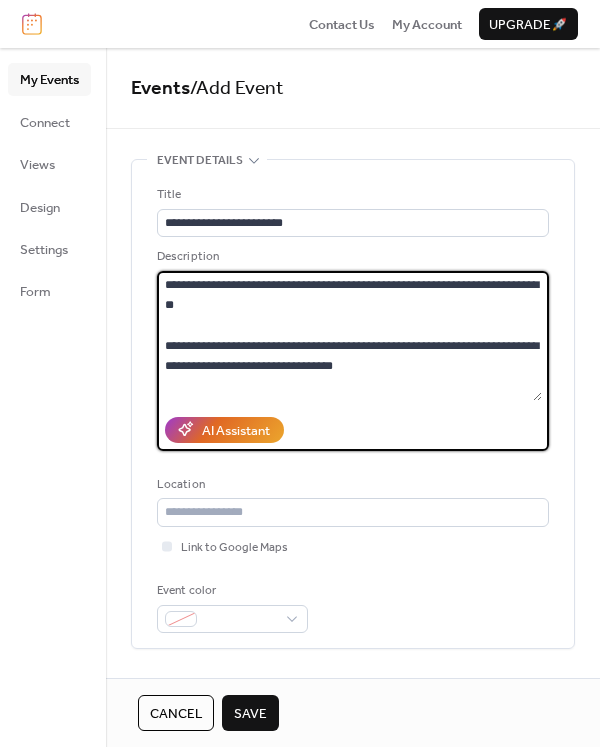click on "**********" at bounding box center (349, 336) 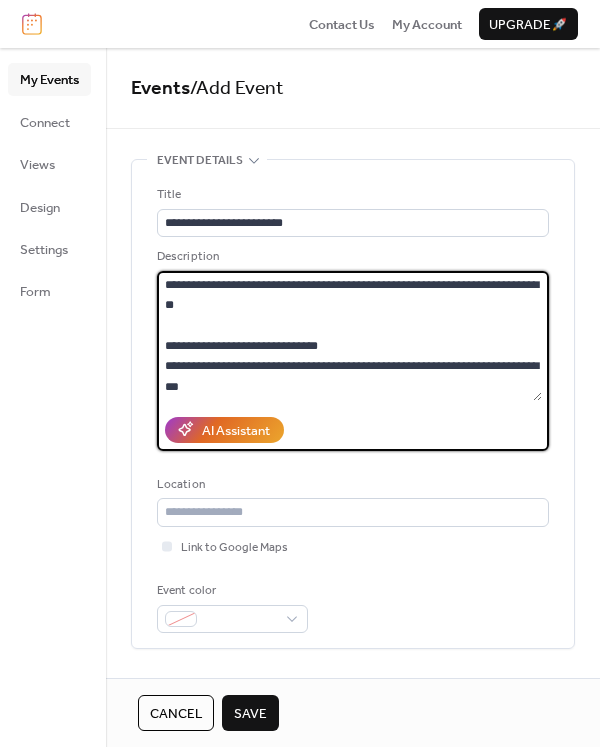 click on "**********" at bounding box center [349, 336] 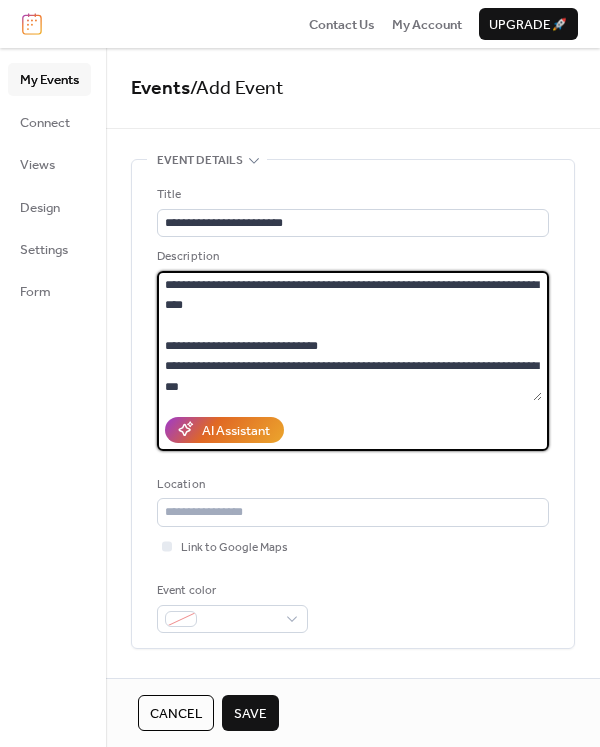 paste on "**********" 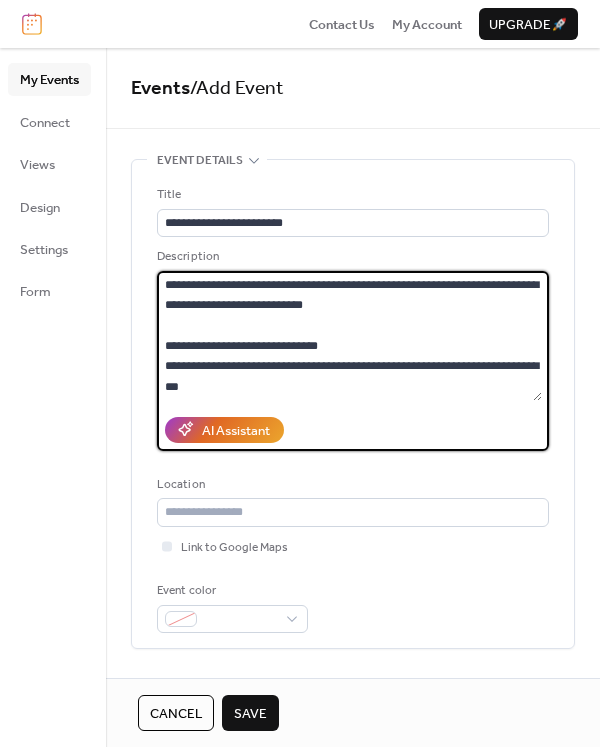 click on "**********" at bounding box center (349, 336) 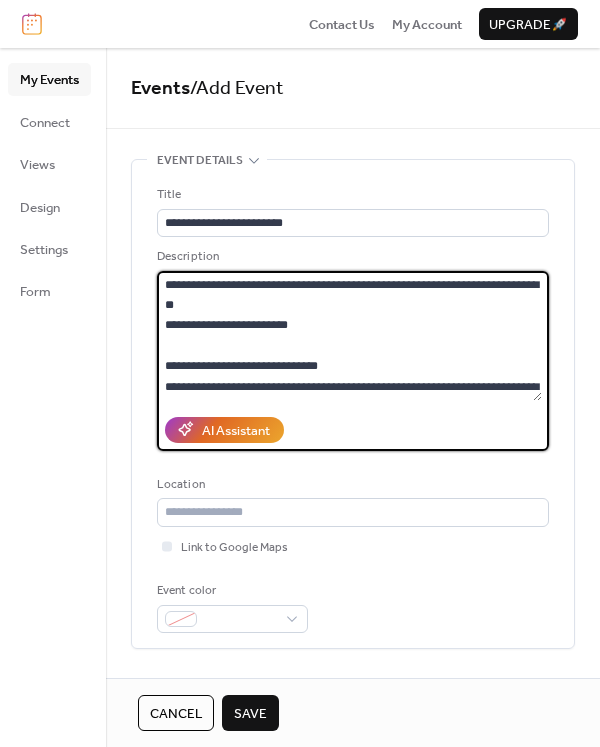 click on "**********" at bounding box center (349, 336) 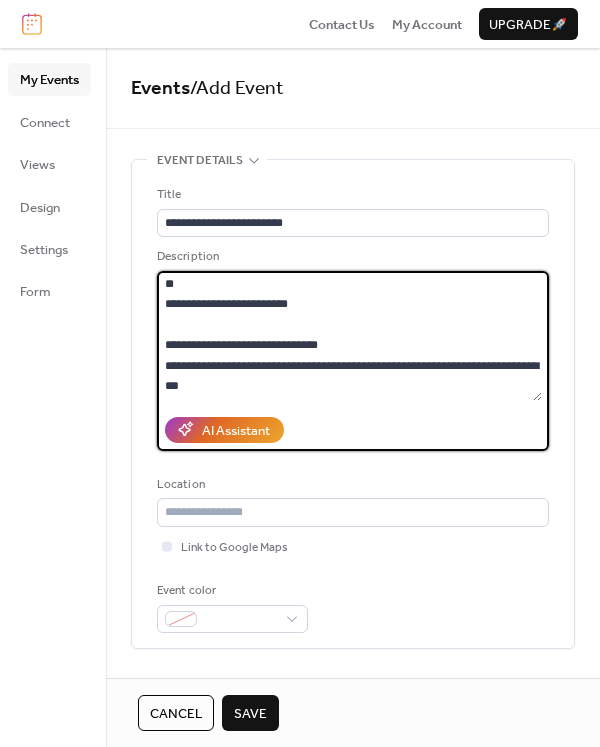 scroll, scrollTop: 0, scrollLeft: 0, axis: both 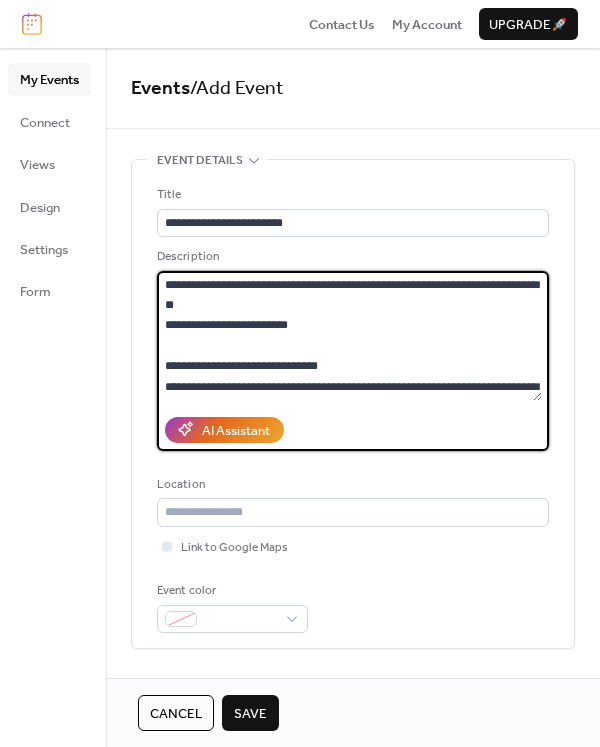 drag, startPoint x: 448, startPoint y: 392, endPoint x: 166, endPoint y: 260, distance: 311.36475 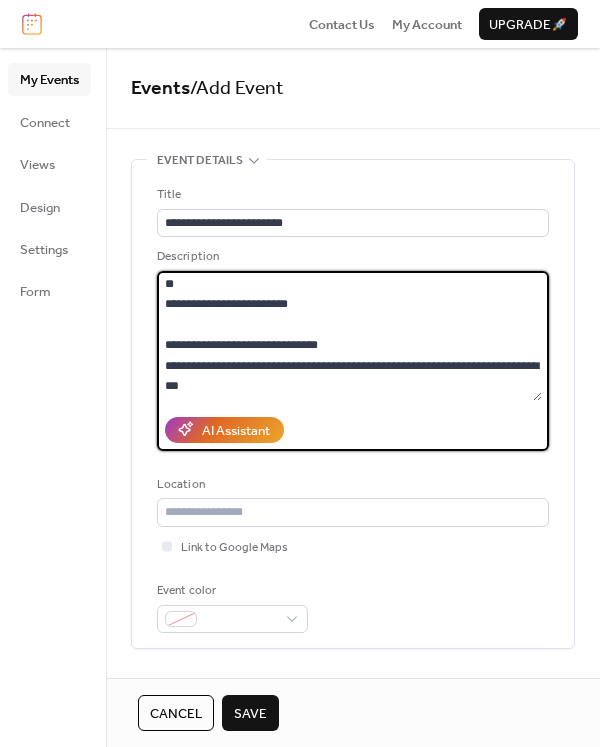 scroll, scrollTop: 0, scrollLeft: 0, axis: both 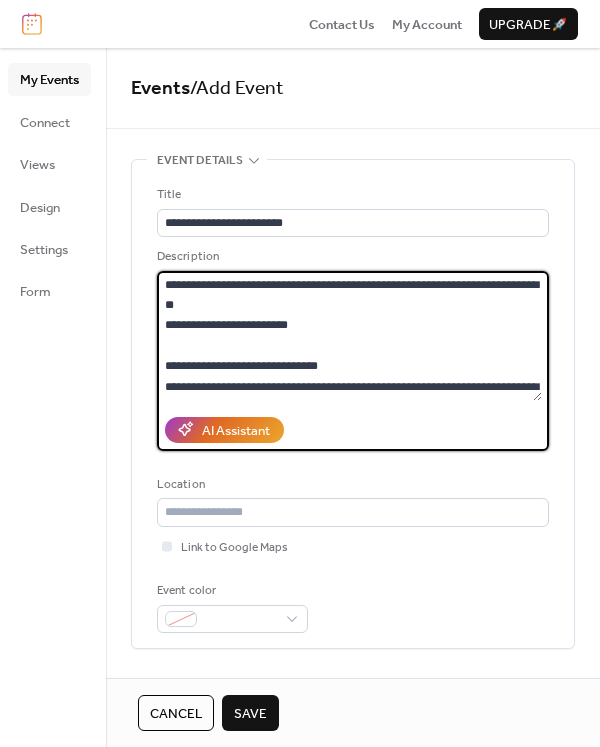 drag, startPoint x: 443, startPoint y: 394, endPoint x: 125, endPoint y: 235, distance: 355.53482 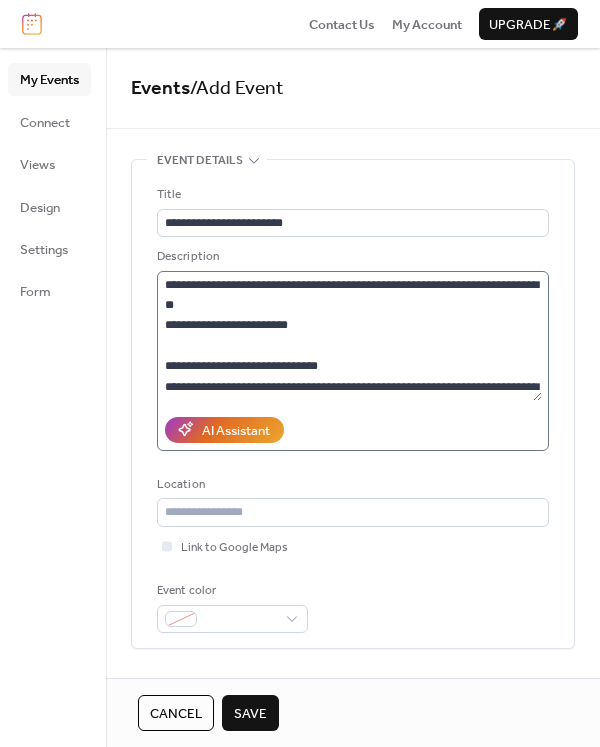 click on "**********" at bounding box center (353, 361) 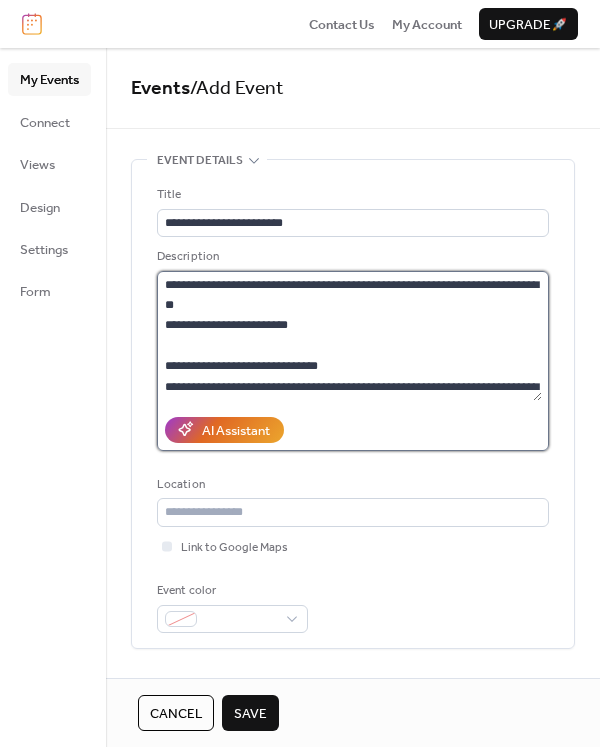 click on "**********" at bounding box center [349, 336] 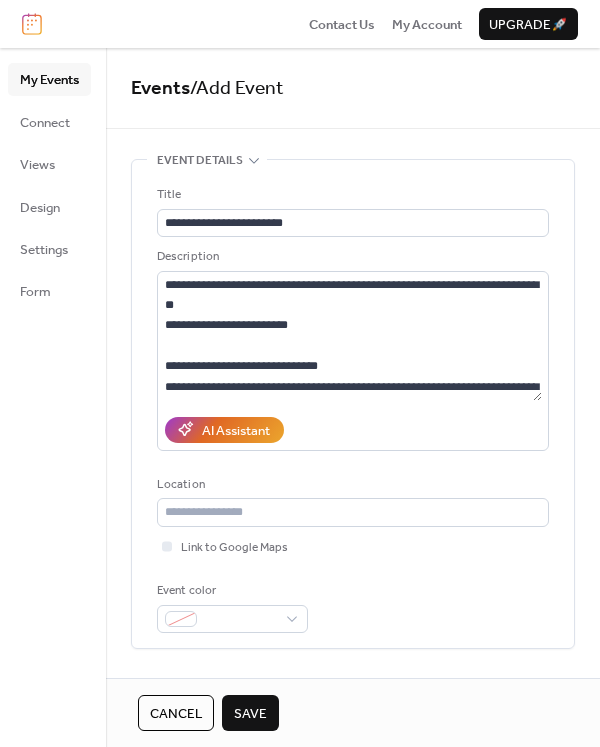 drag, startPoint x: 461, startPoint y: 415, endPoint x: 435, endPoint y: 424, distance: 27.513634 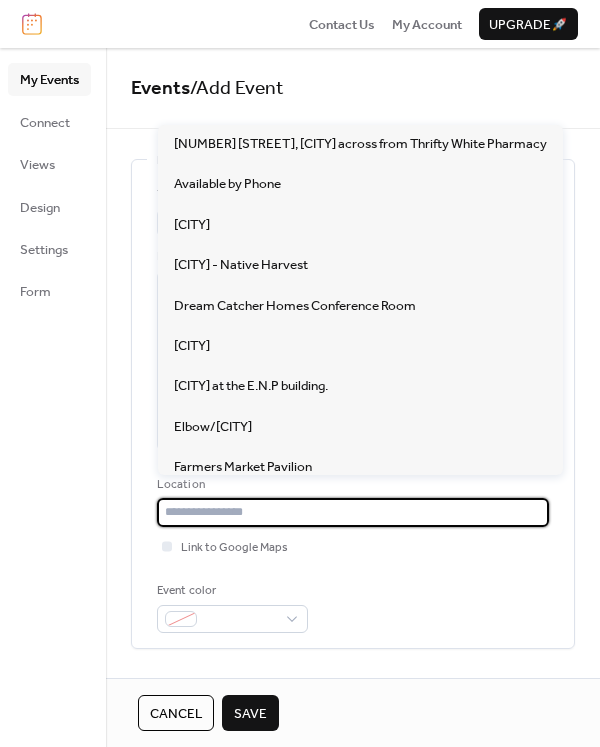 click at bounding box center (353, 512) 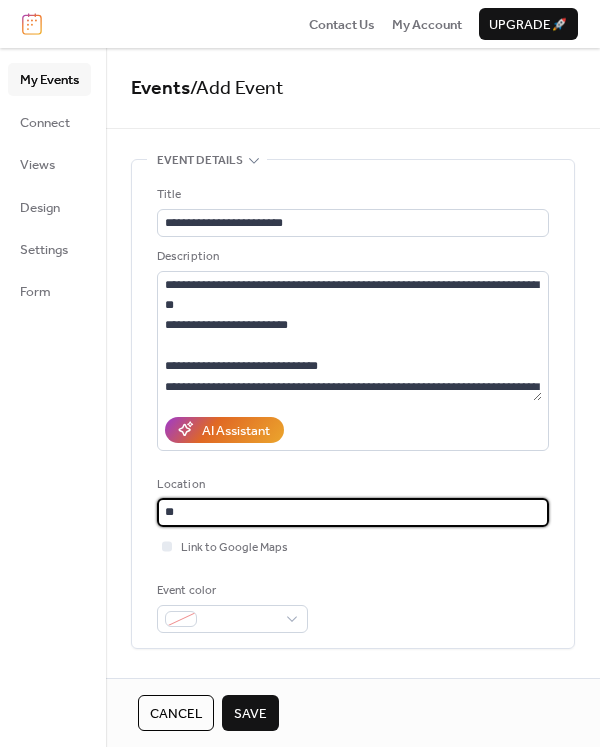type on "*" 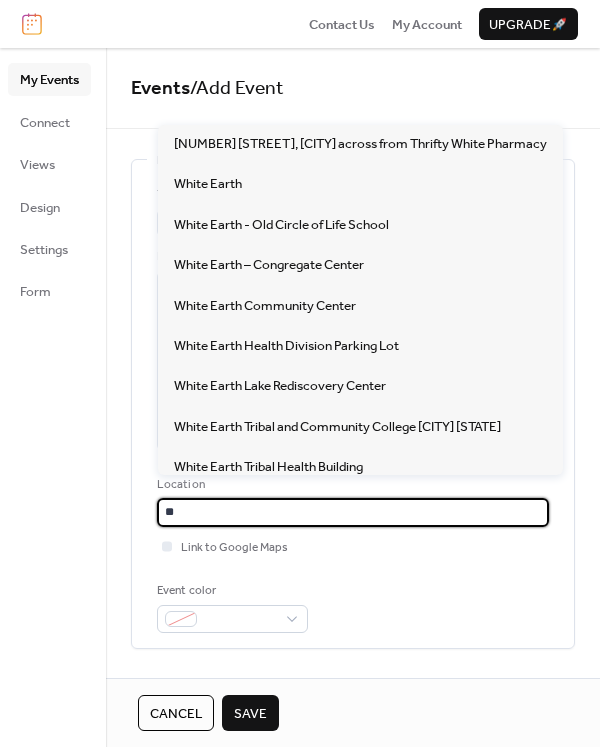 type on "***" 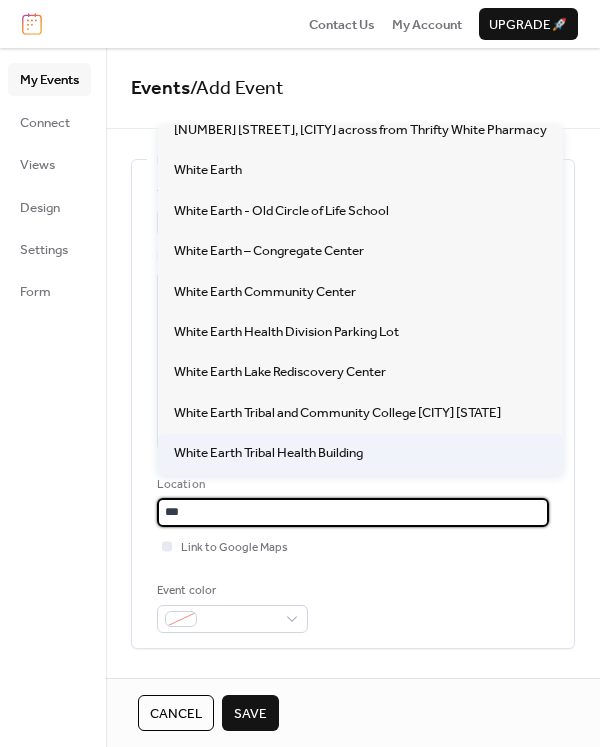 scroll, scrollTop: 0, scrollLeft: 0, axis: both 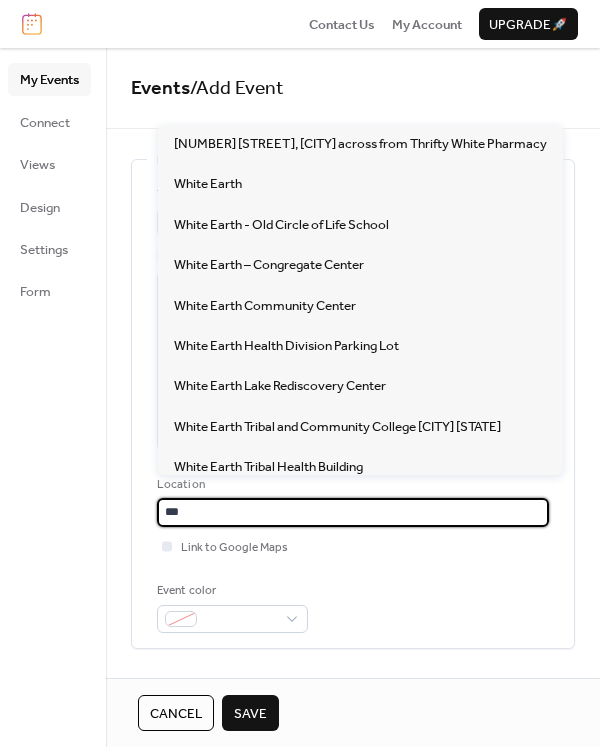 drag, startPoint x: 265, startPoint y: 512, endPoint x: 107, endPoint y: 521, distance: 158.25612 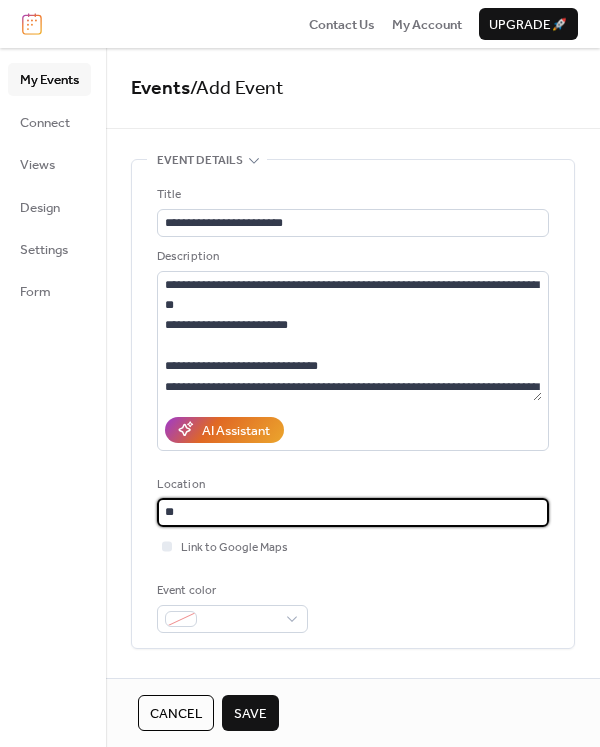 type on "*" 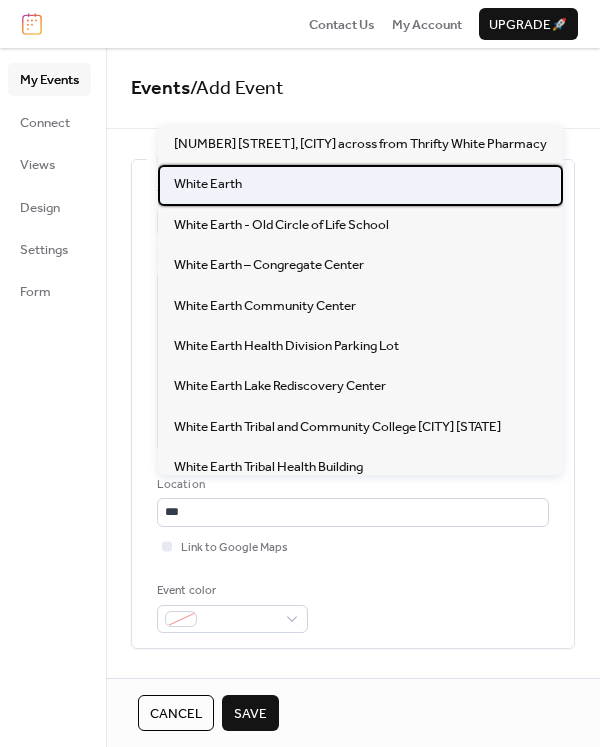 click on "White Earth" at bounding box center (360, 185) 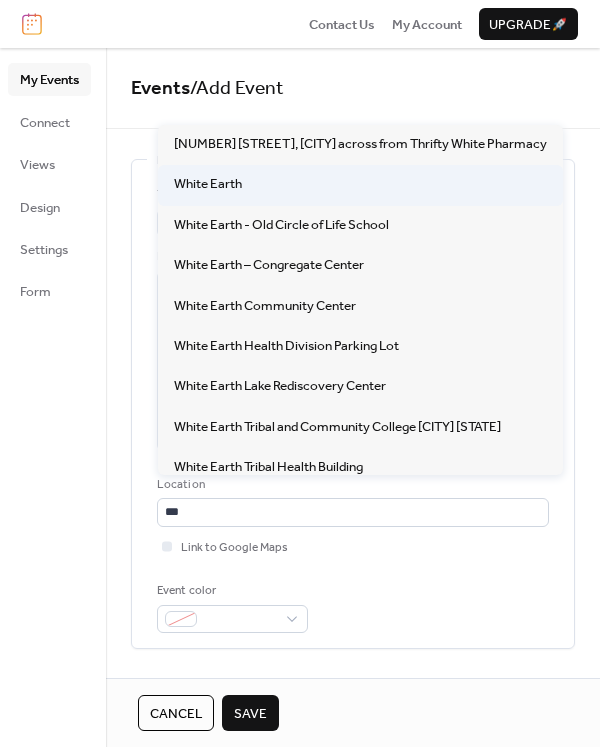type on "**********" 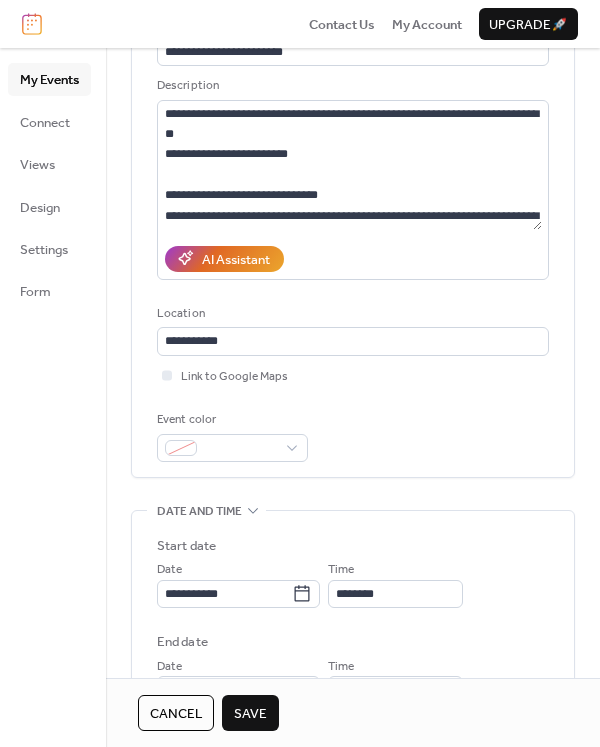 scroll, scrollTop: 200, scrollLeft: 0, axis: vertical 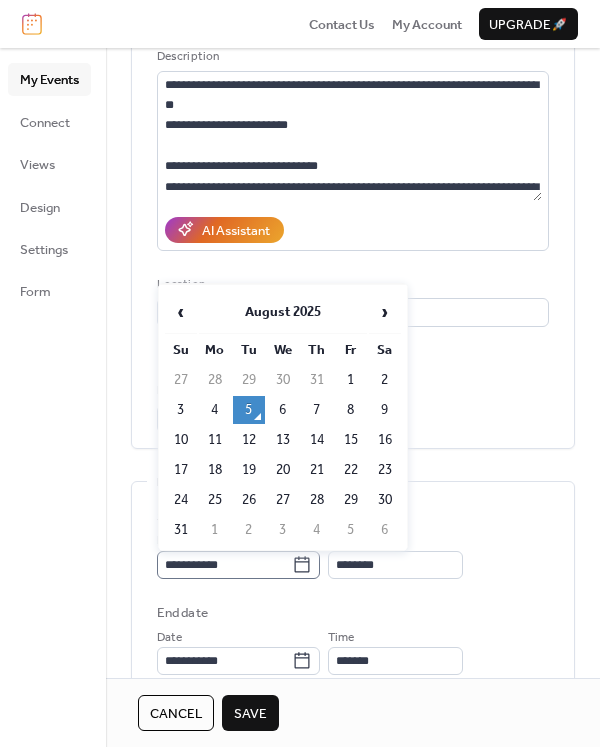 click 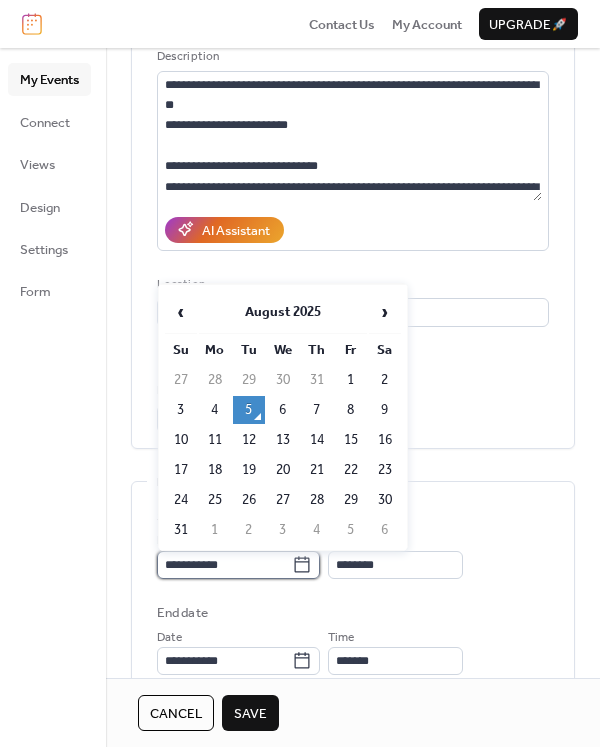 click on "**********" at bounding box center [224, 565] 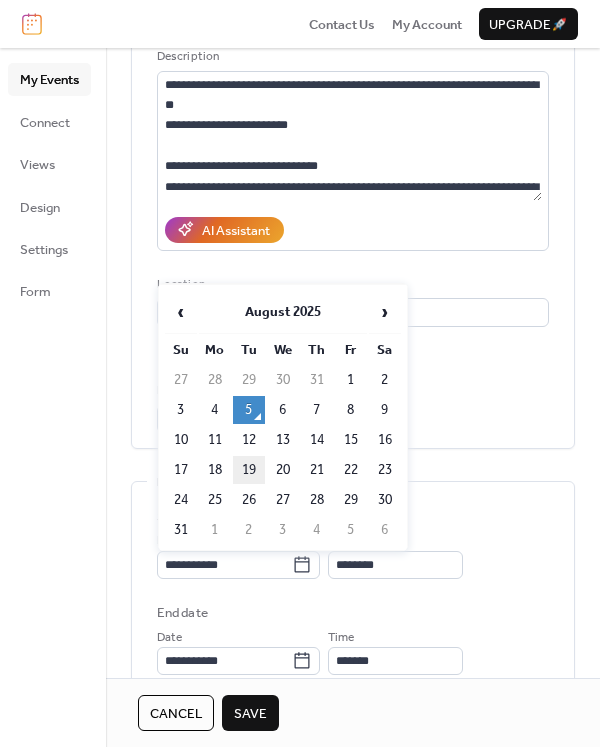 click on "19" at bounding box center [249, 470] 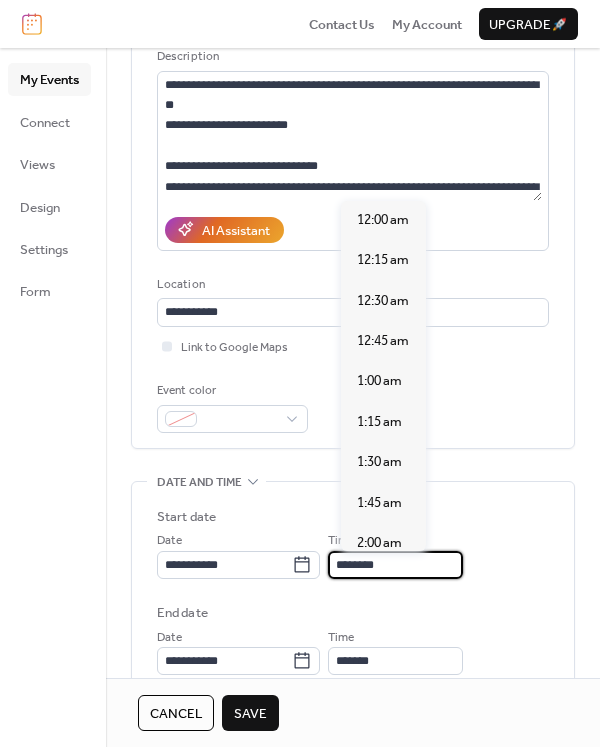 click on "********" at bounding box center [395, 565] 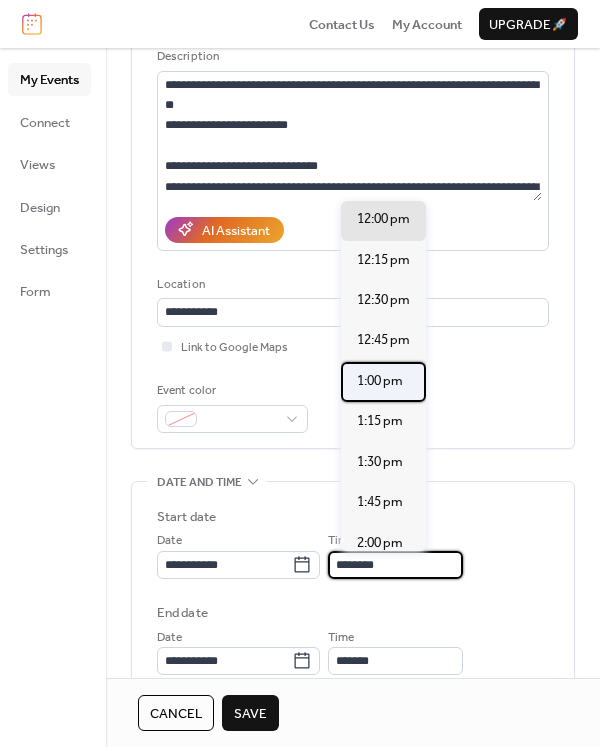 click on "1:00 pm" at bounding box center (380, 381) 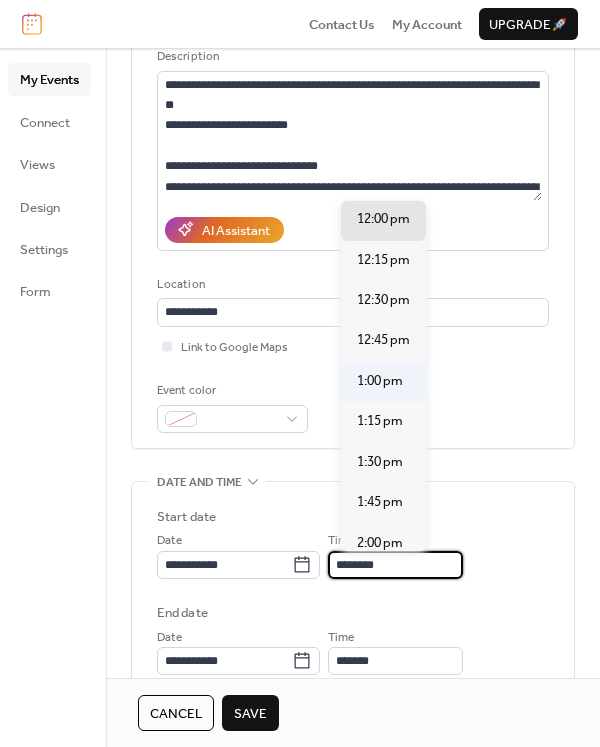 type on "*******" 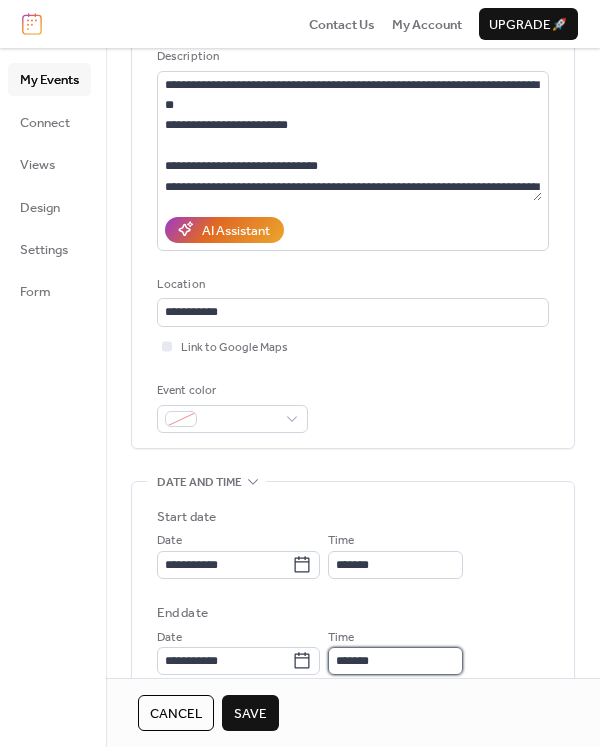 click on "*******" at bounding box center (395, 661) 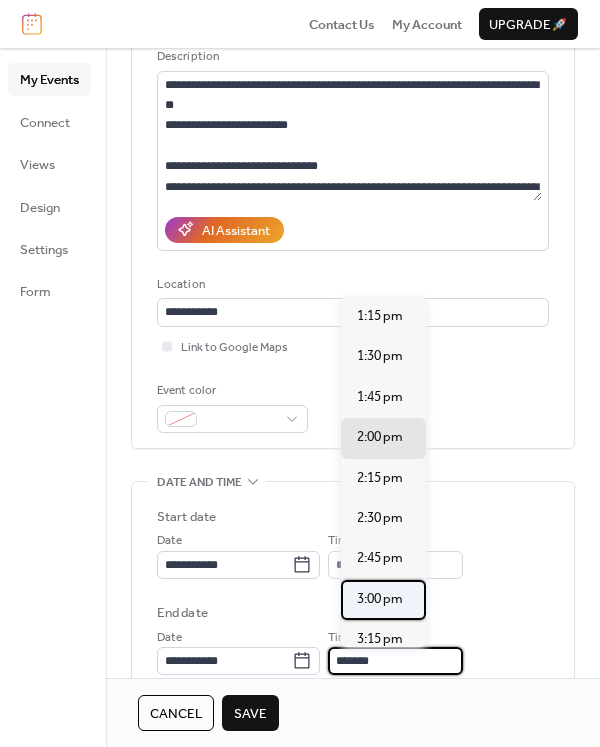 click on "3:00 pm" at bounding box center (380, 599) 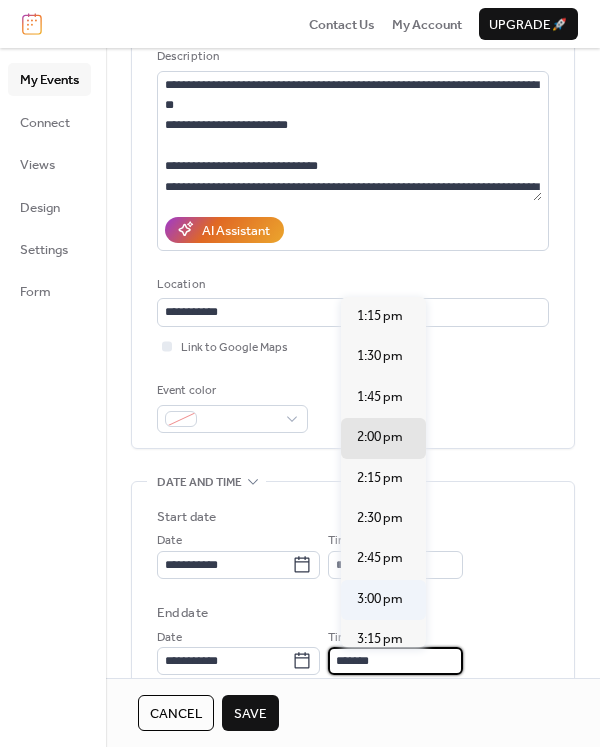 type on "*******" 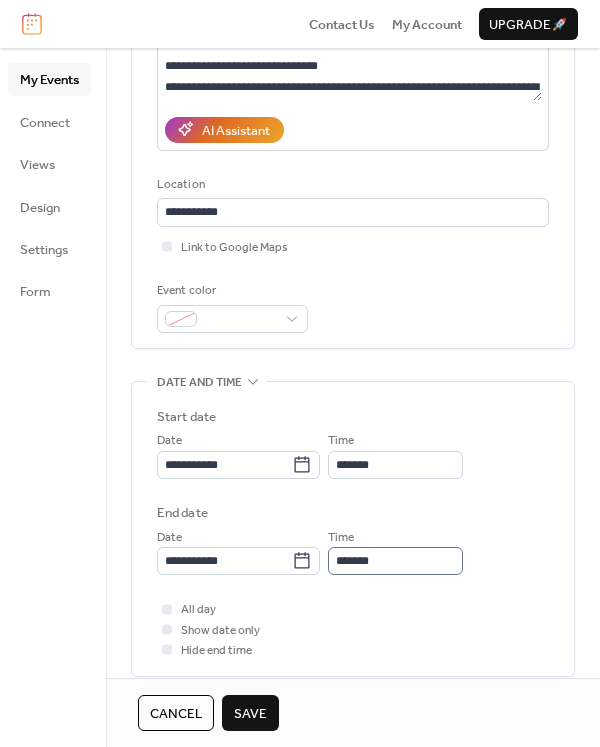 scroll, scrollTop: 100, scrollLeft: 0, axis: vertical 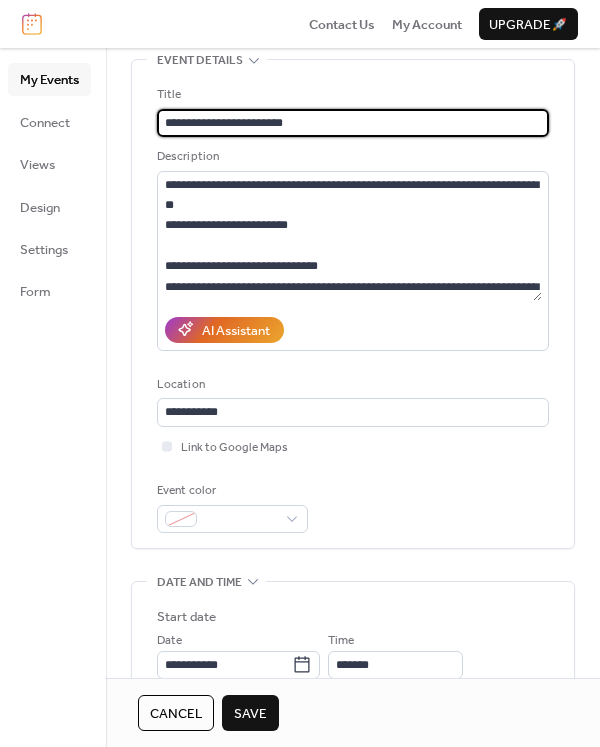 click on "**********" at bounding box center (353, 123) 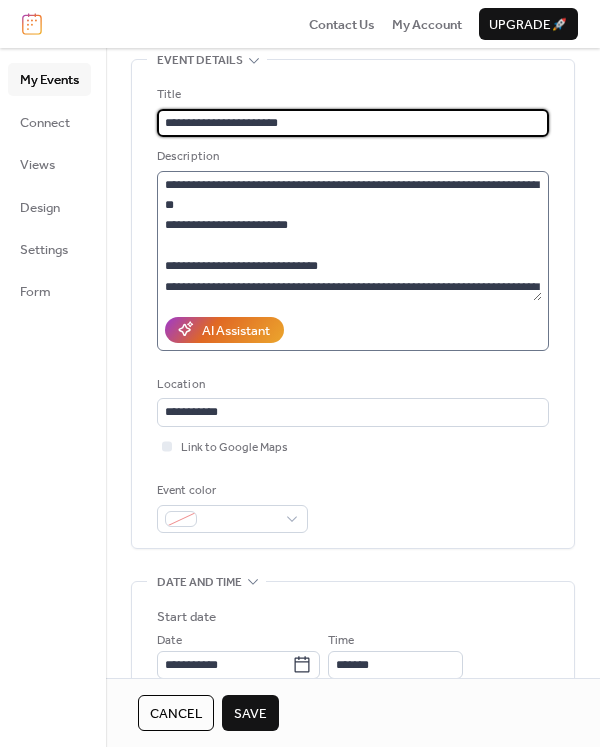 type on "**********" 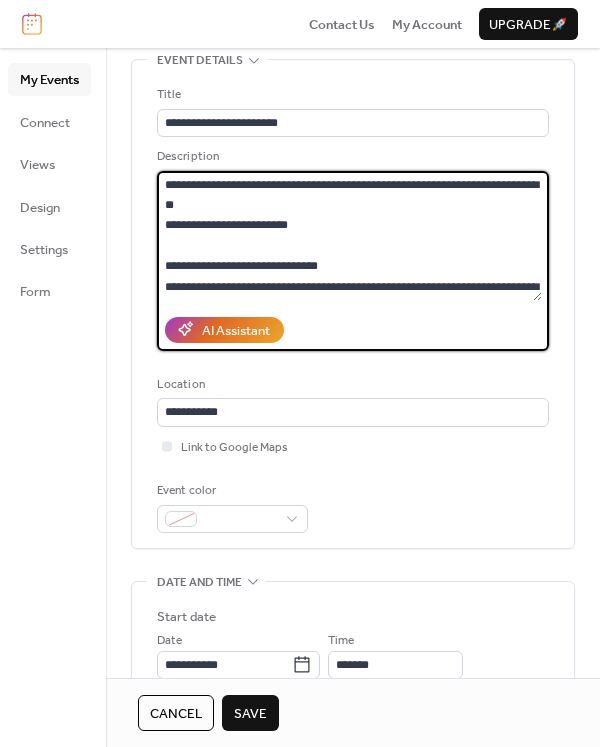 click on "**********" at bounding box center (349, 236) 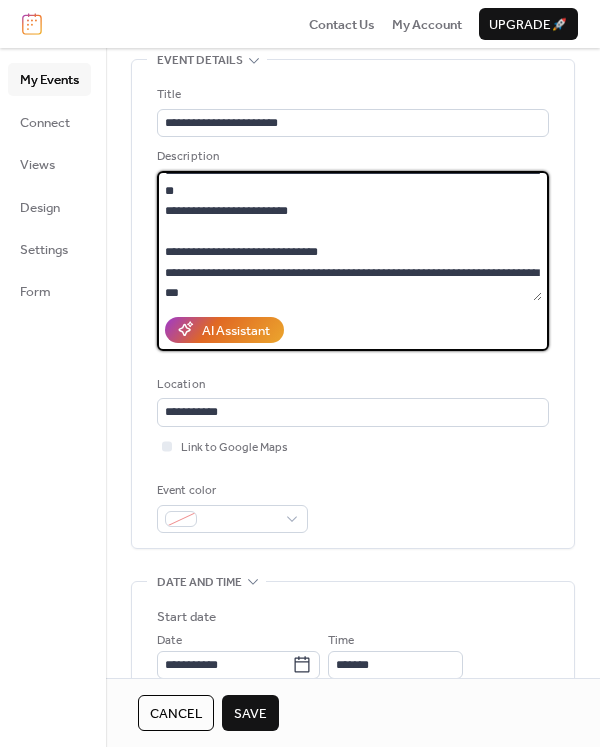 drag, startPoint x: 446, startPoint y: 284, endPoint x: 332, endPoint y: 292, distance: 114.28036 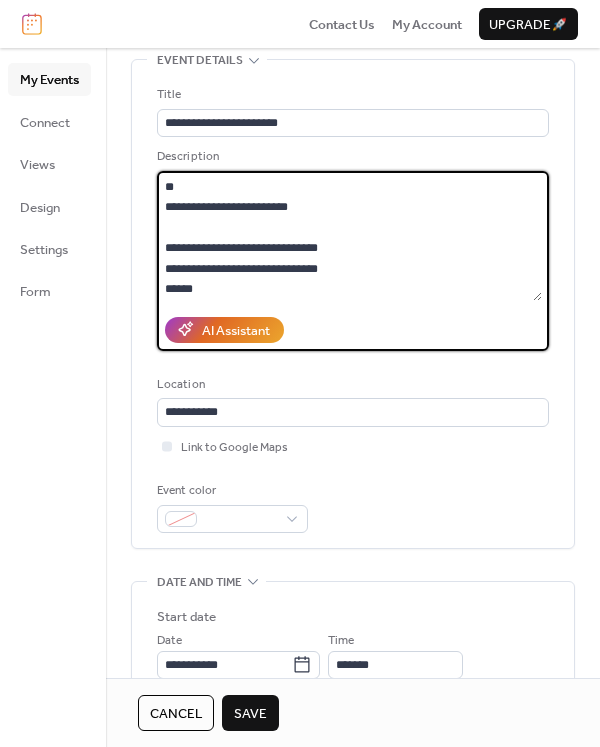 scroll, scrollTop: 38, scrollLeft: 0, axis: vertical 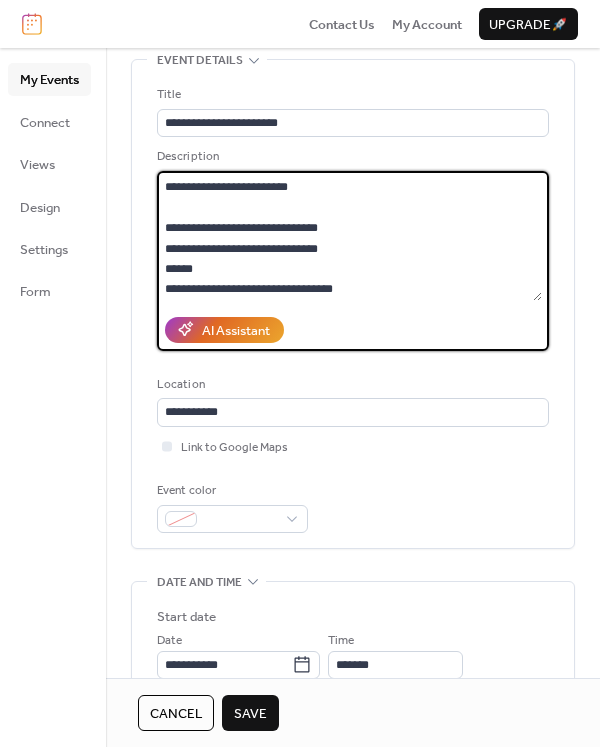 click on "**********" at bounding box center (349, 236) 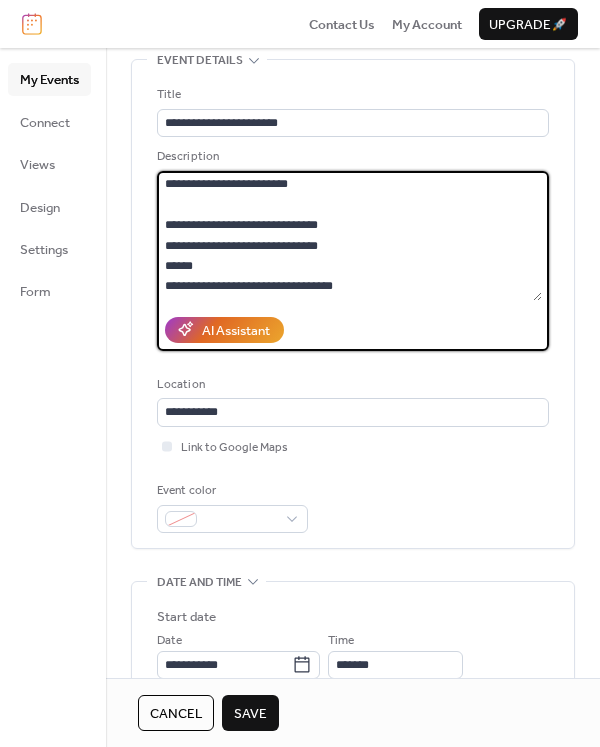scroll, scrollTop: 0, scrollLeft: 0, axis: both 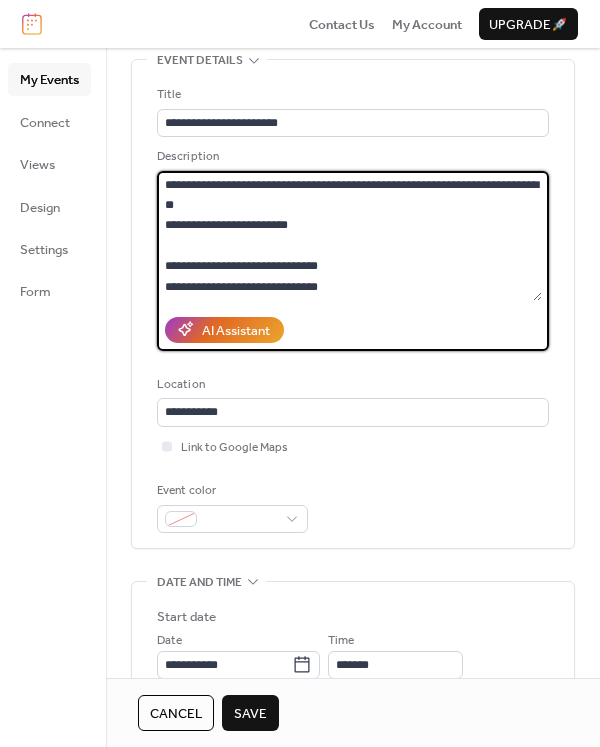 drag, startPoint x: 401, startPoint y: 293, endPoint x: 133, endPoint y: 143, distance: 307.12213 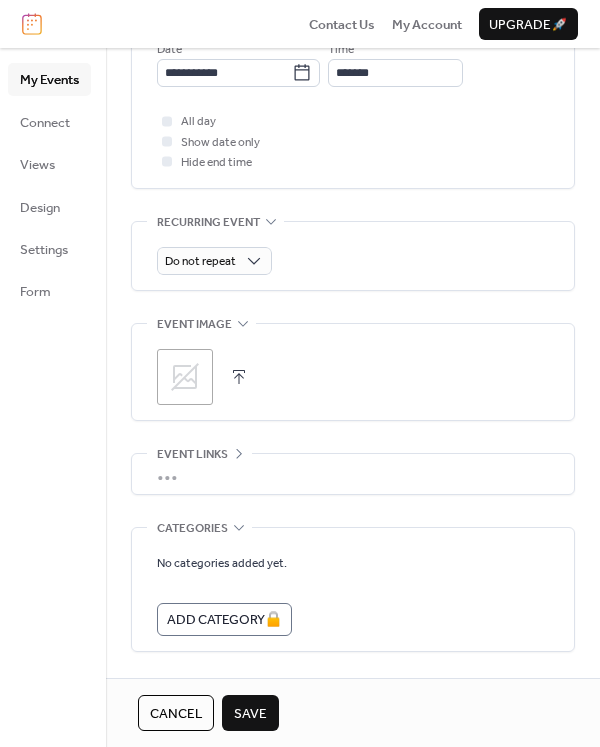scroll, scrollTop: 856, scrollLeft: 0, axis: vertical 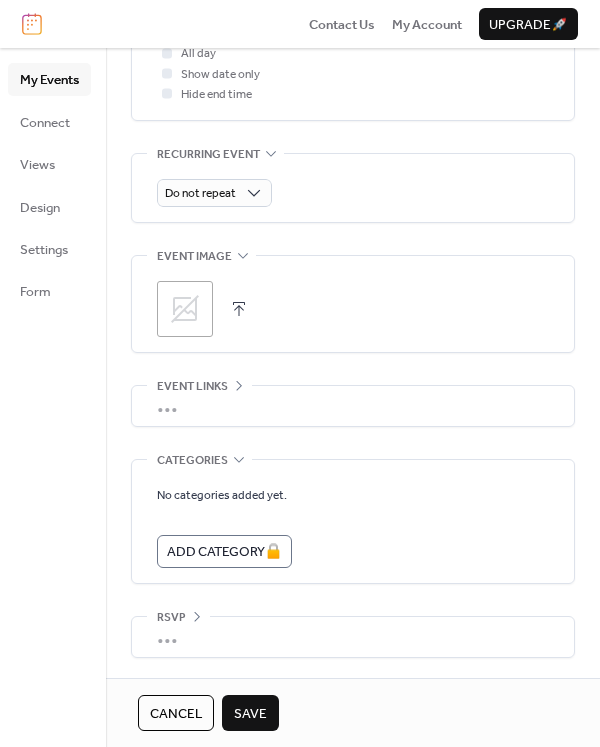 type on "**********" 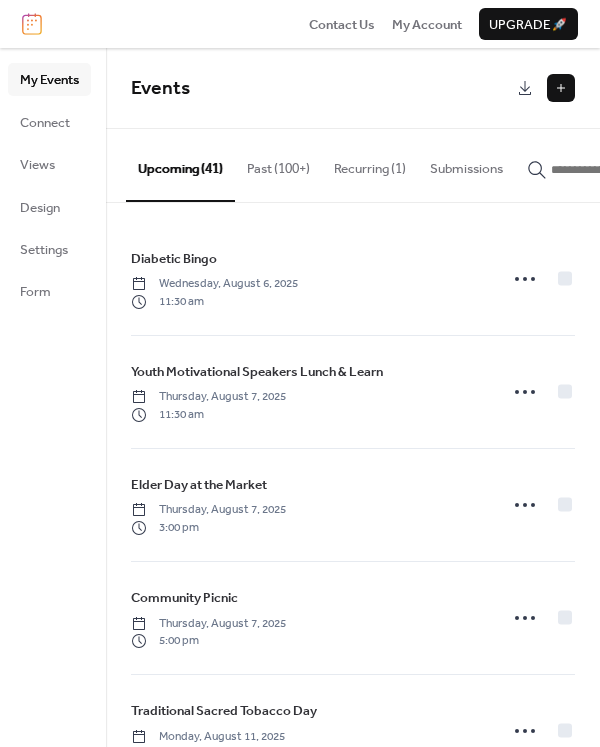 click at bounding box center [561, 88] 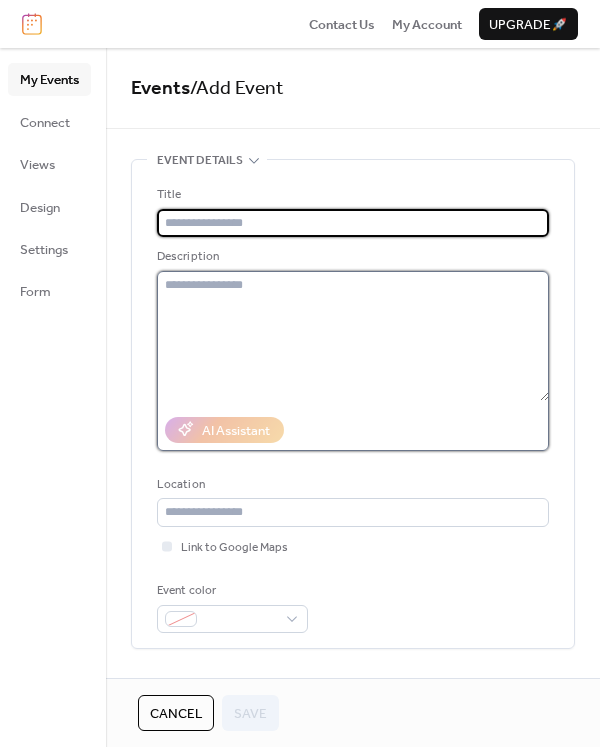 drag, startPoint x: 245, startPoint y: 221, endPoint x: 226, endPoint y: 336, distance: 116.559 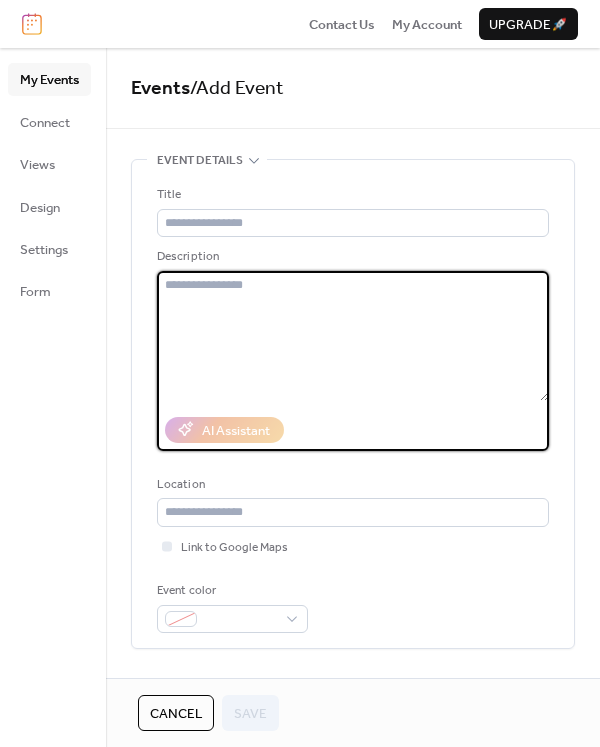 paste on "**********" 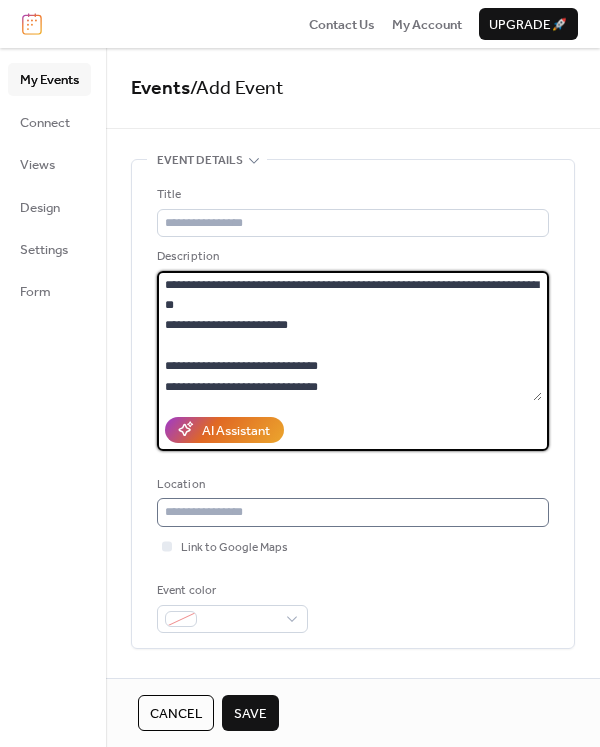 scroll, scrollTop: 38, scrollLeft: 0, axis: vertical 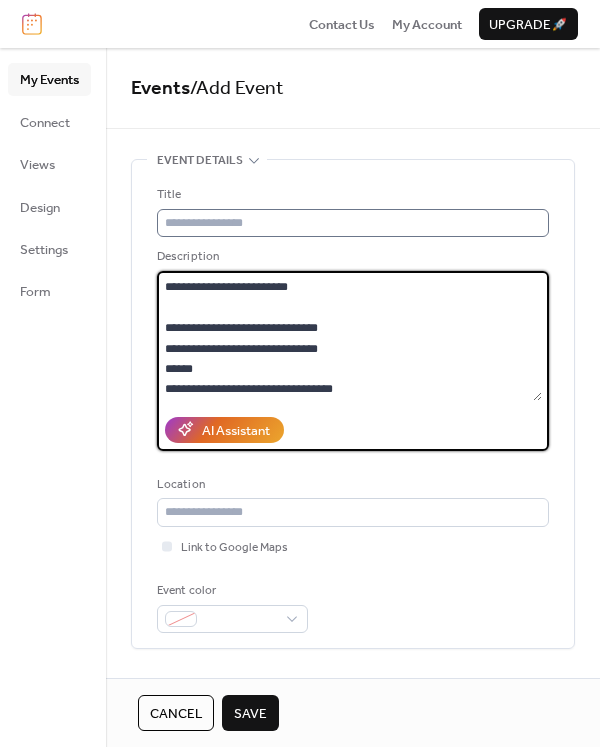 type on "**********" 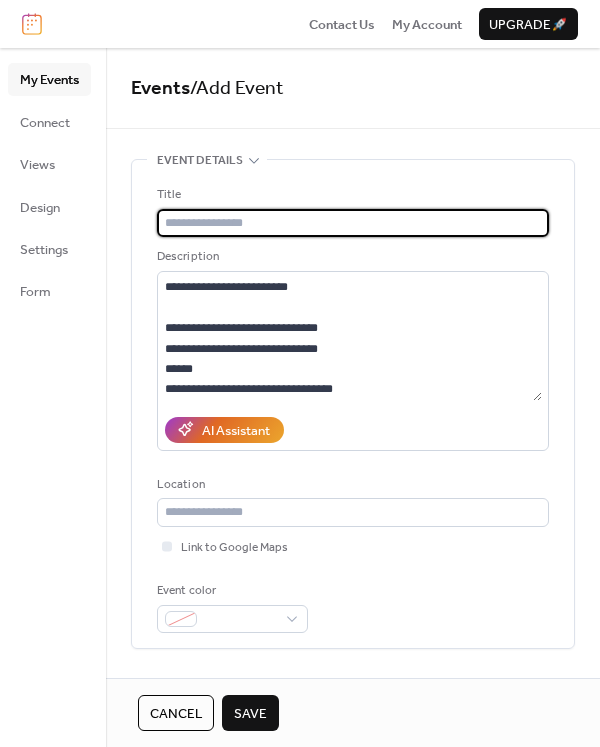 click at bounding box center (353, 223) 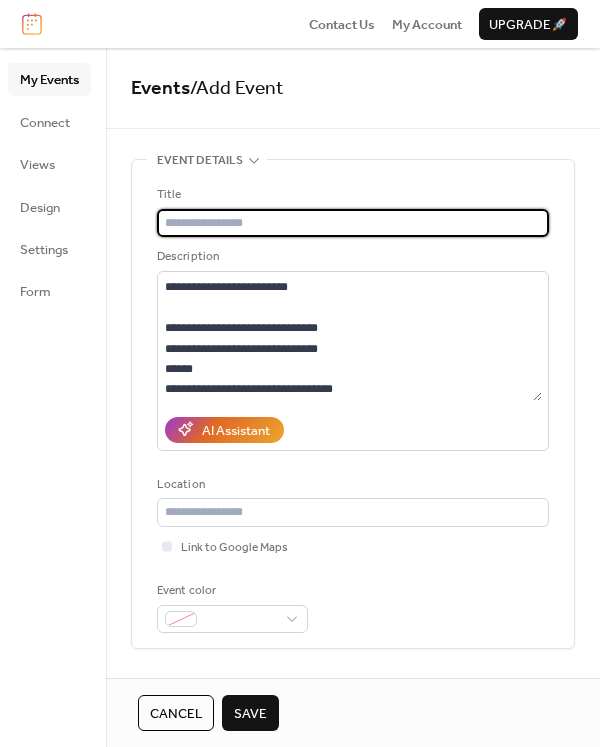 type on "**********" 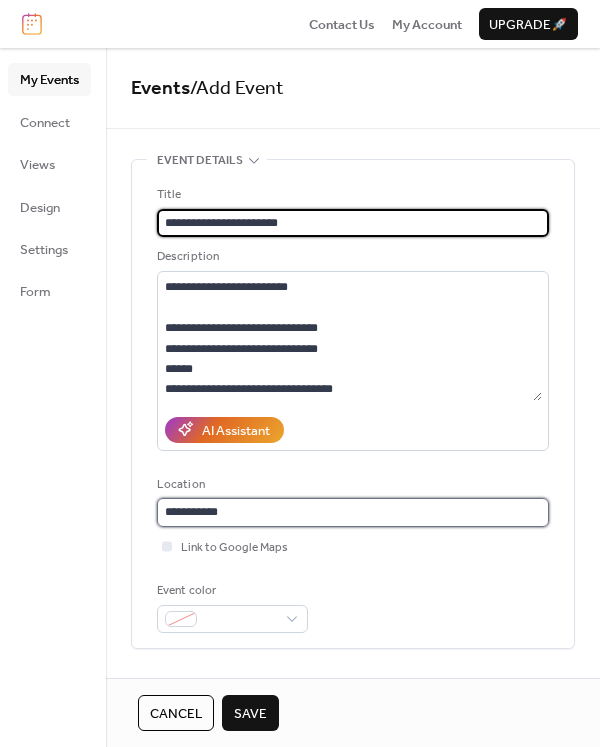 click on "**********" at bounding box center (353, 512) 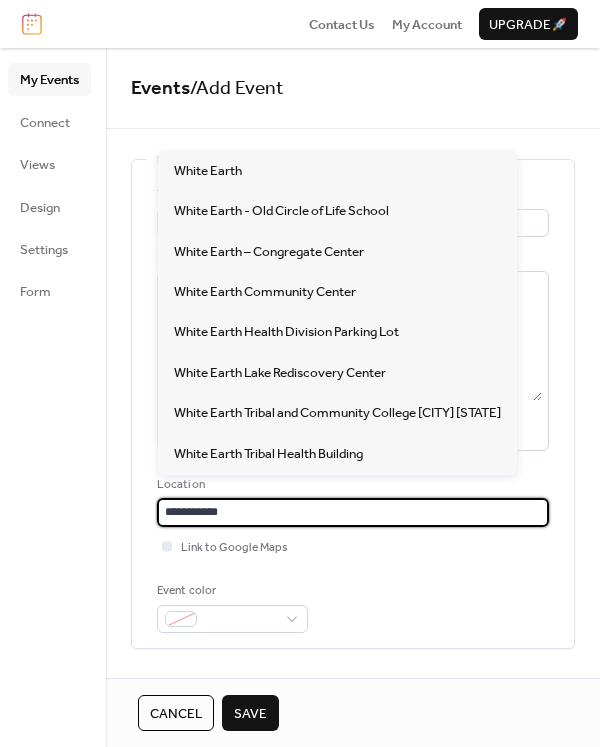 drag, startPoint x: 281, startPoint y: 517, endPoint x: 23, endPoint y: 492, distance: 259.2084 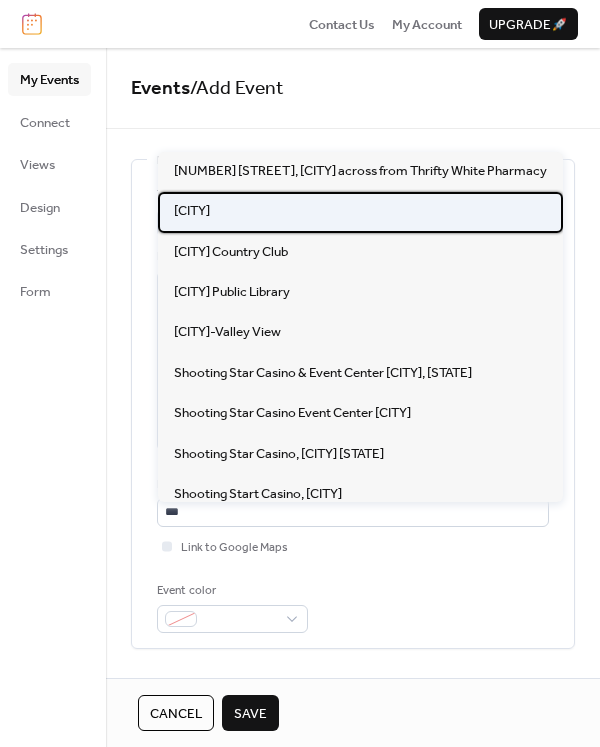 click on "[CITY]" at bounding box center [360, 212] 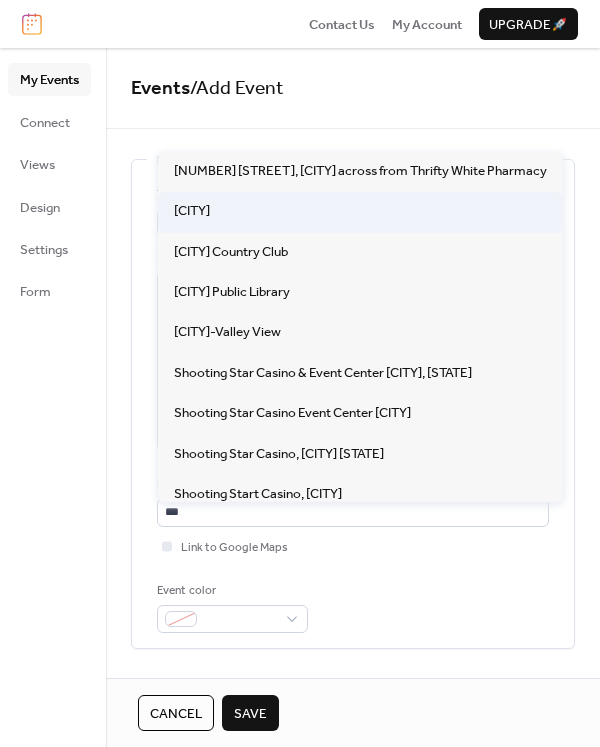 type on "********" 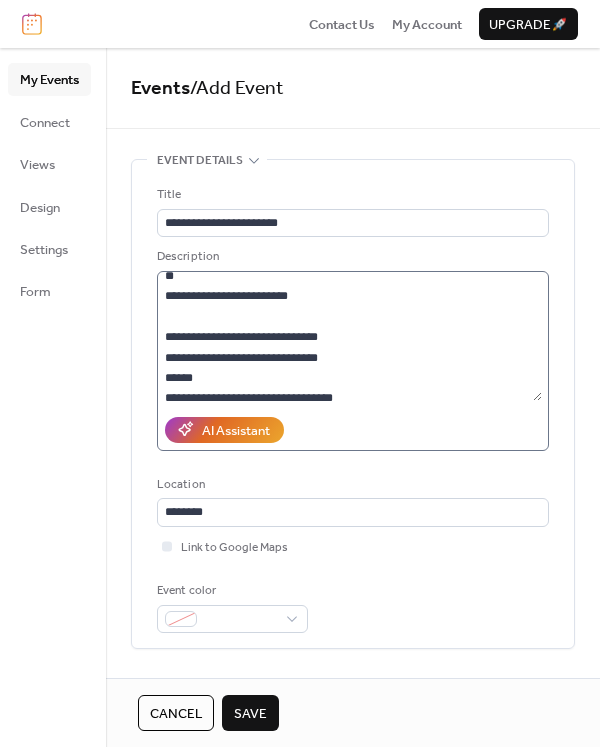 scroll, scrollTop: 41, scrollLeft: 0, axis: vertical 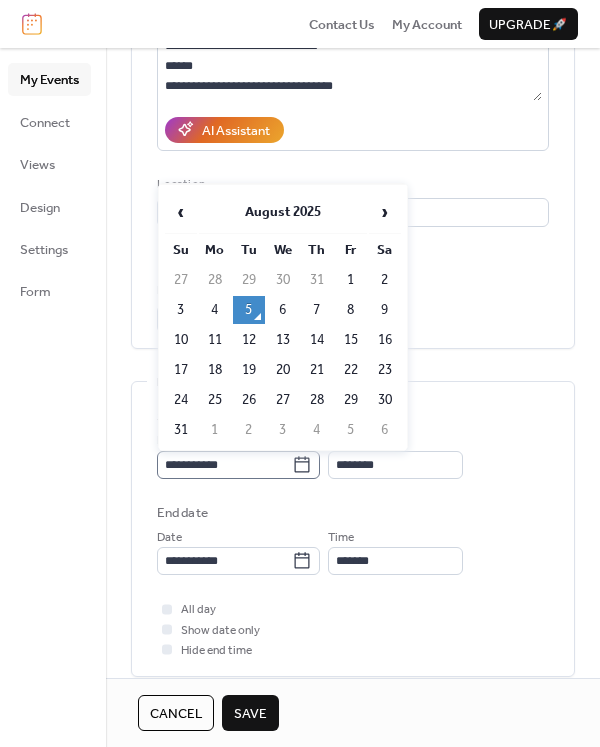 click on "**********" at bounding box center [238, 465] 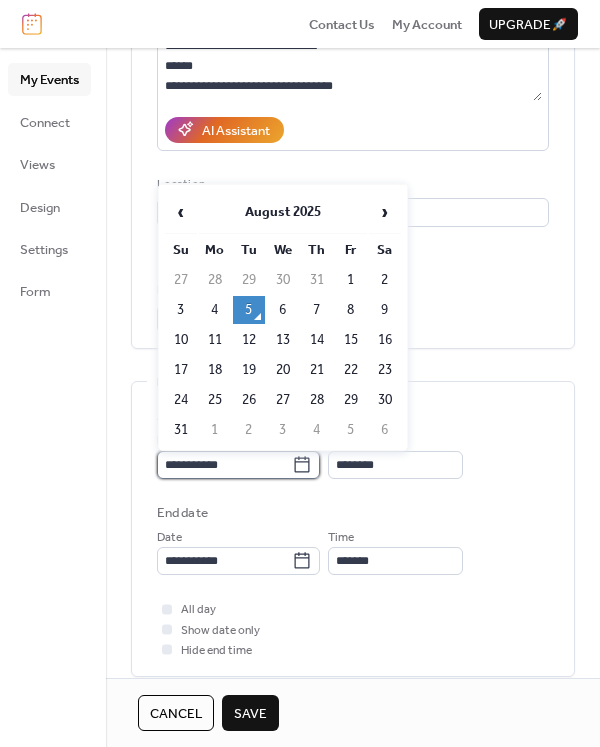 click on "**********" at bounding box center [224, 465] 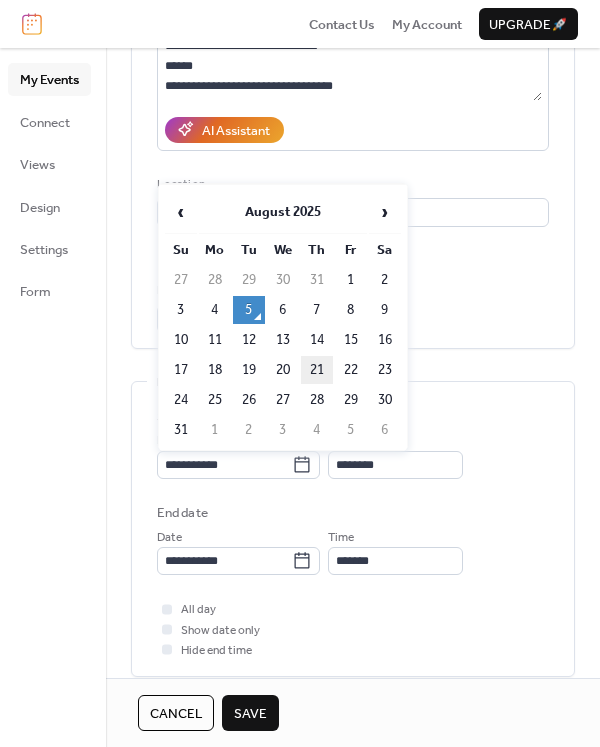 click on "21" at bounding box center (317, 370) 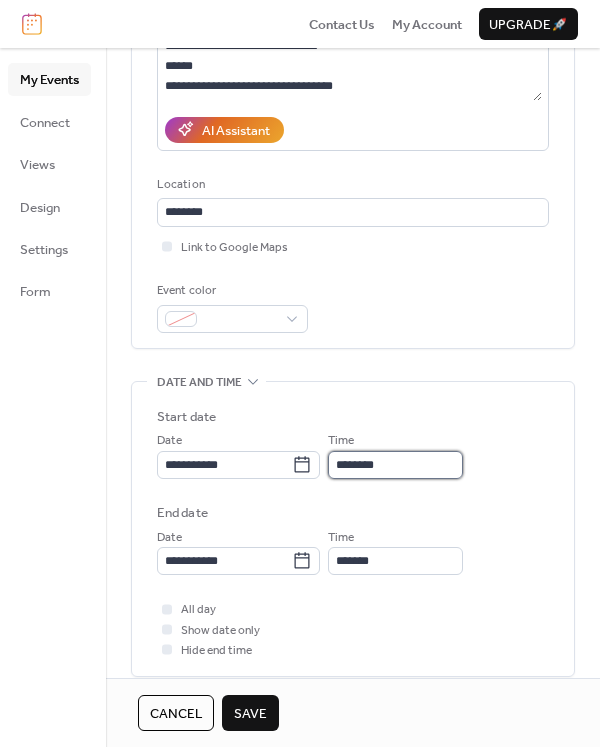 click on "********" at bounding box center [395, 465] 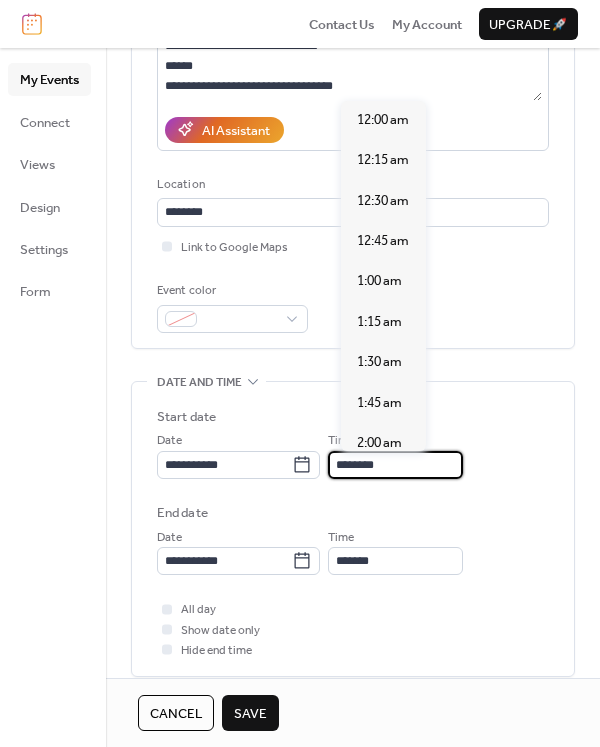 scroll, scrollTop: 1940, scrollLeft: 0, axis: vertical 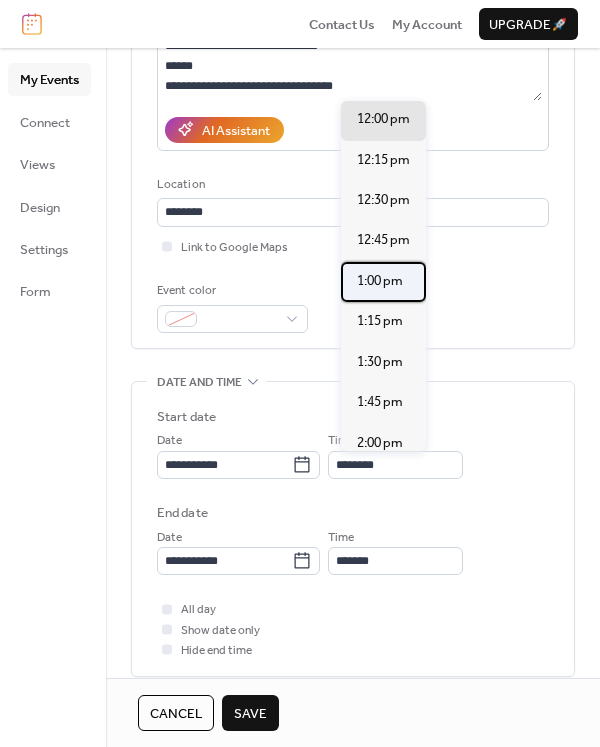 click on "1:00 pm" at bounding box center (383, 282) 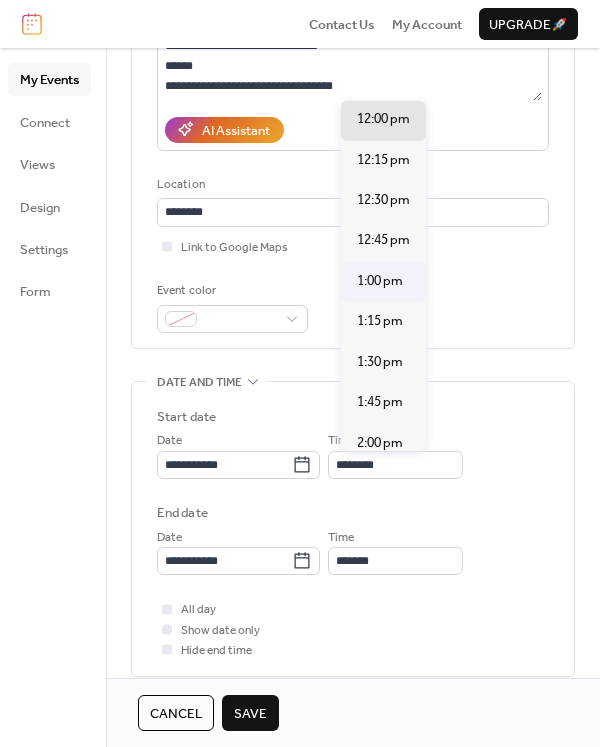 type on "*******" 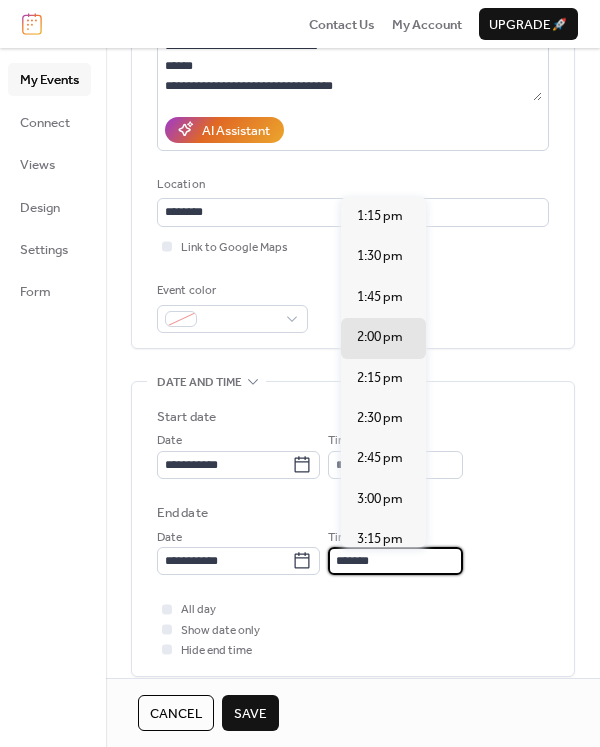 click on "*******" at bounding box center (395, 561) 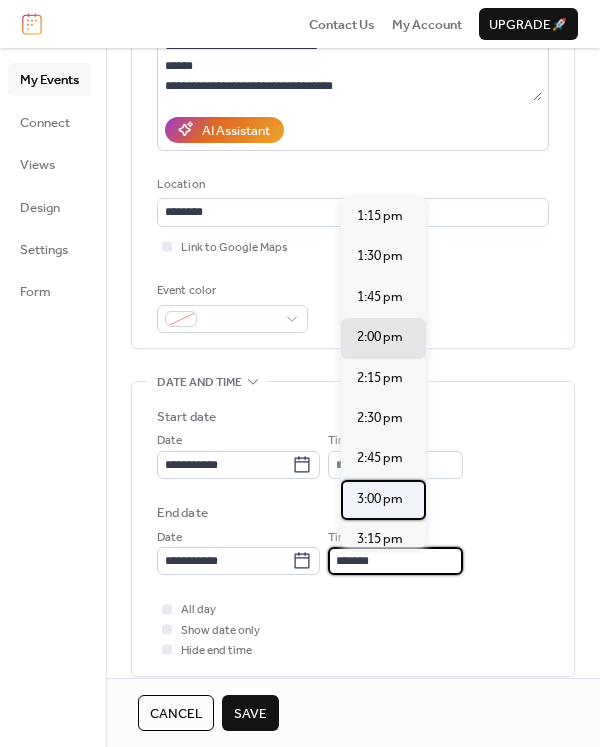 click on "3:00 pm" at bounding box center [380, 499] 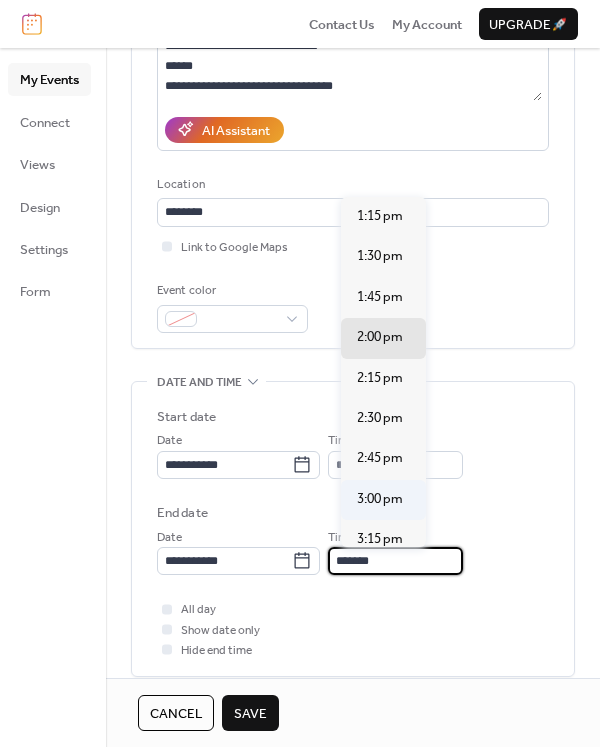 type on "*******" 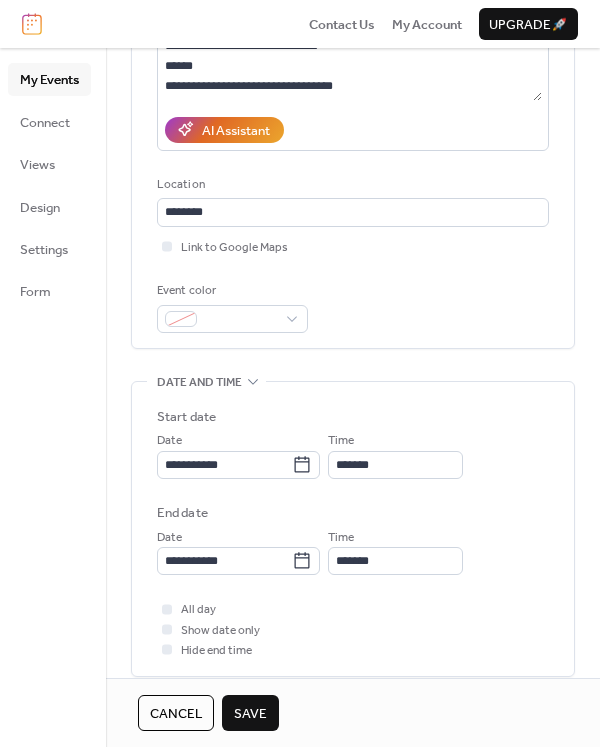 click on "All day Show date only Hide end time" at bounding box center (353, 629) 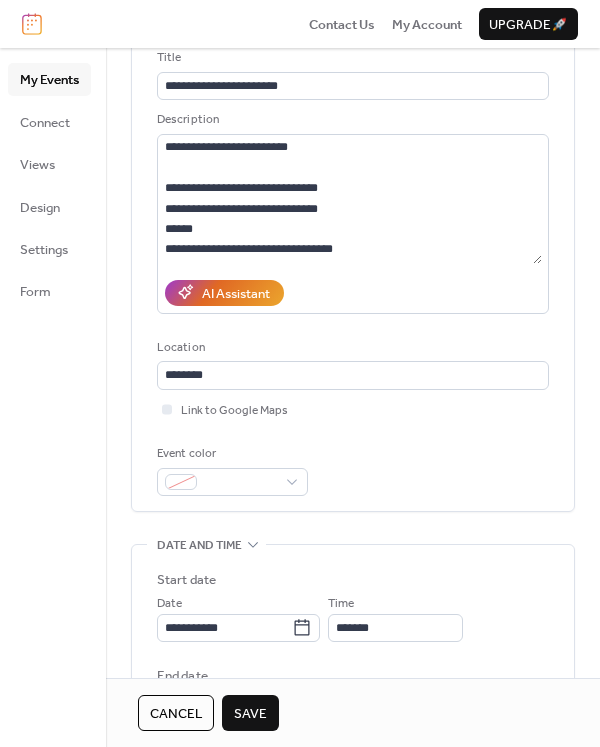 scroll, scrollTop: 300, scrollLeft: 0, axis: vertical 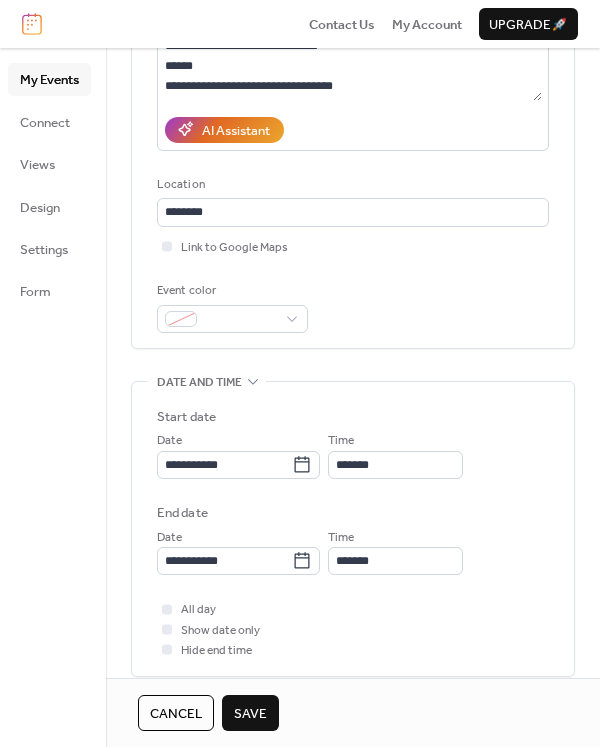 click on "Save" at bounding box center (250, 713) 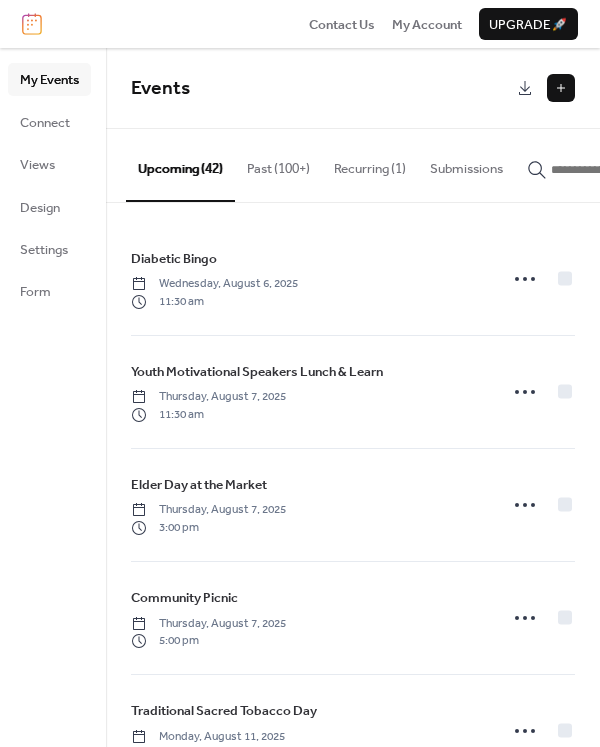 click at bounding box center [561, 88] 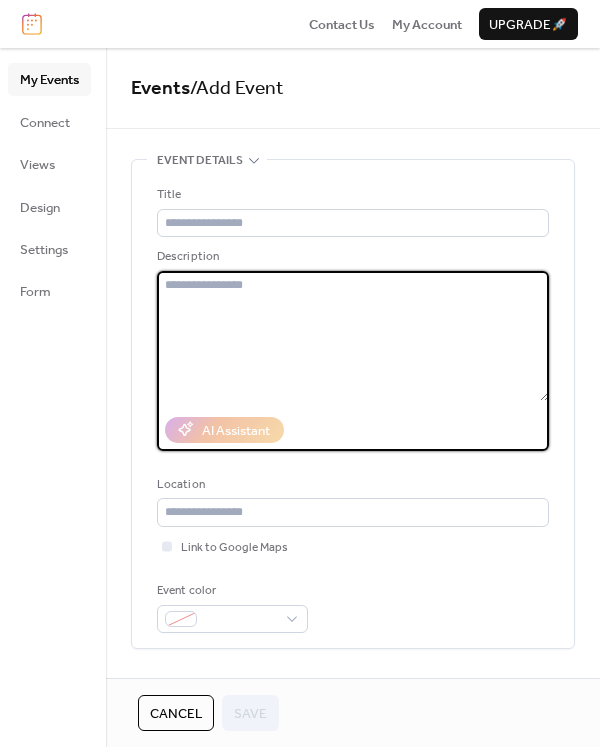 drag, startPoint x: 280, startPoint y: 215, endPoint x: 220, endPoint y: 319, distance: 120.06665 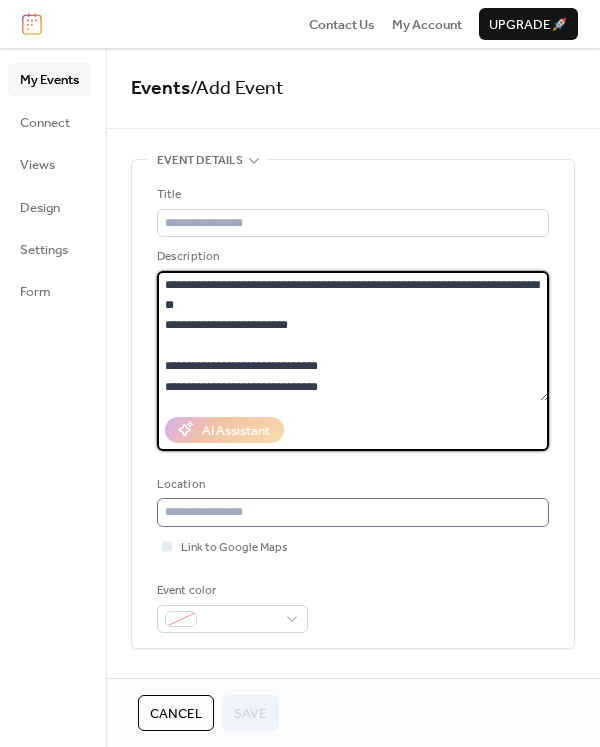 scroll, scrollTop: 38, scrollLeft: 0, axis: vertical 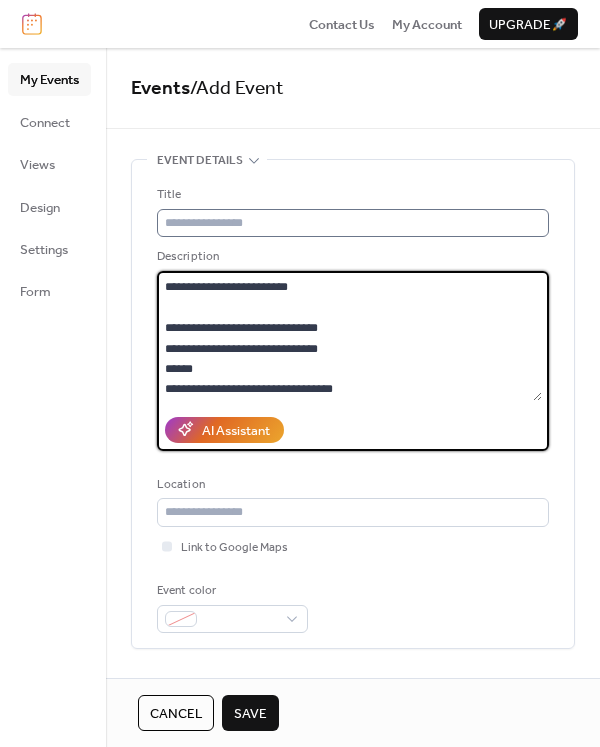 type on "**********" 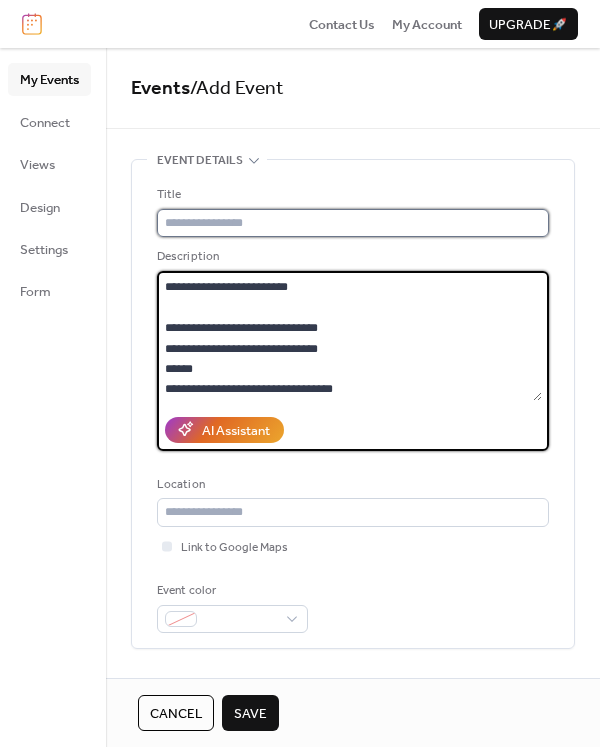 click at bounding box center (353, 223) 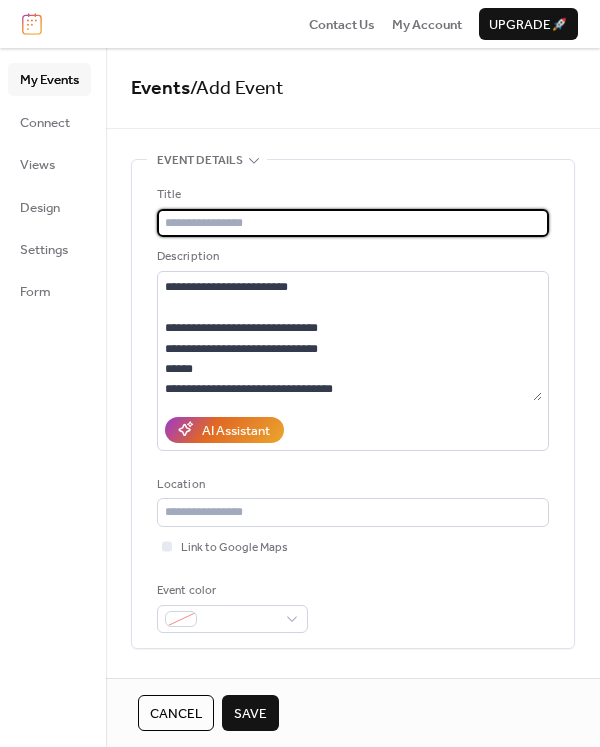 type on "**********" 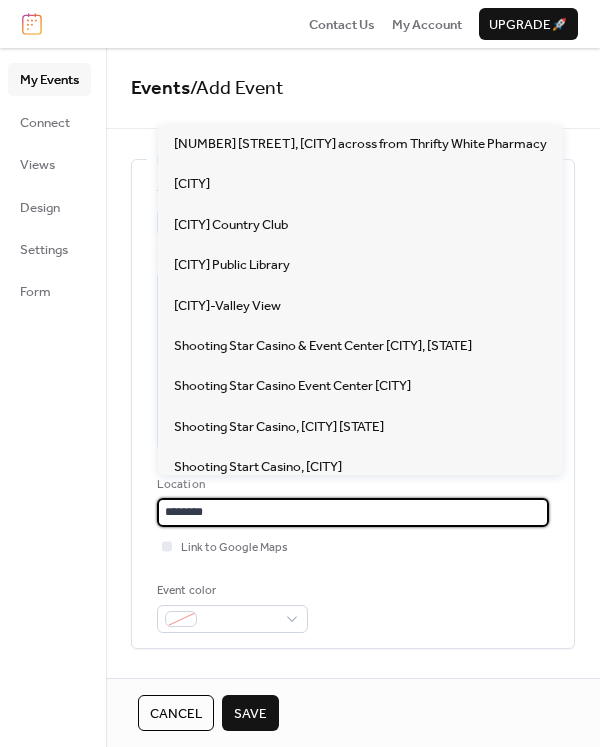 drag, startPoint x: 285, startPoint y: 513, endPoint x: 134, endPoint y: 513, distance: 151 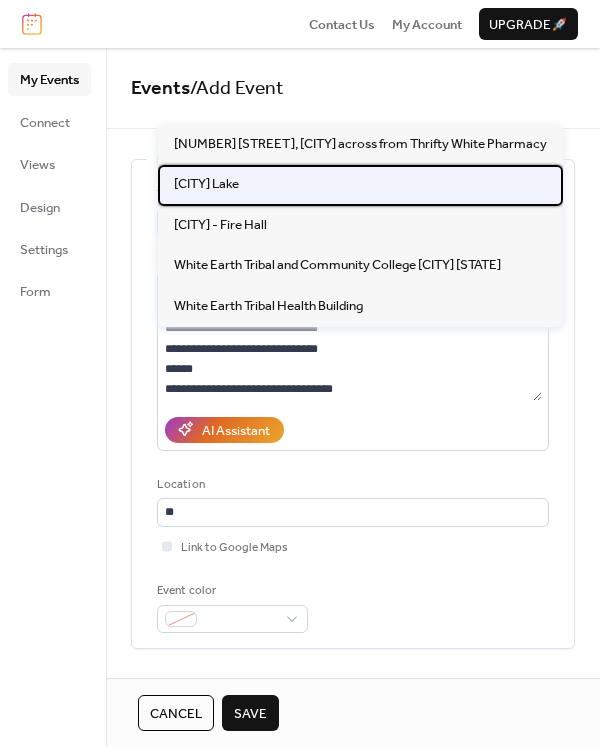 click on "[CITY] Lake" at bounding box center [206, 184] 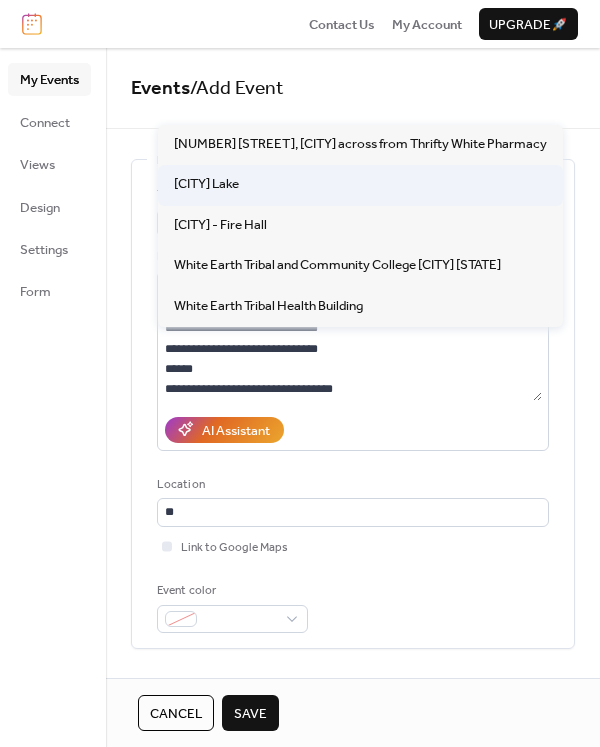 type on "*********" 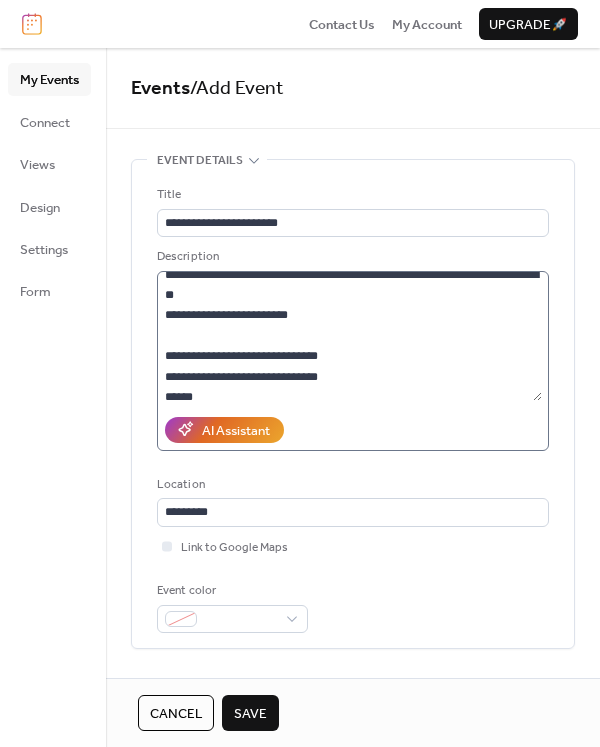 scroll, scrollTop: 41, scrollLeft: 0, axis: vertical 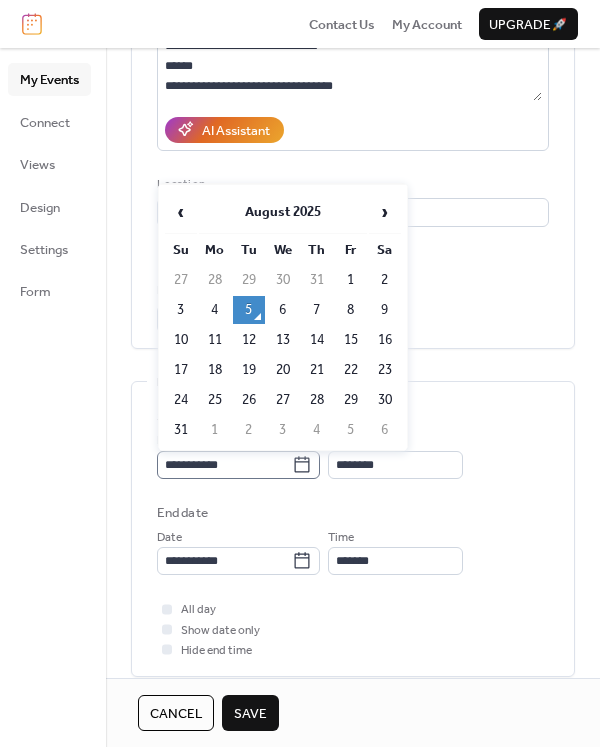 click 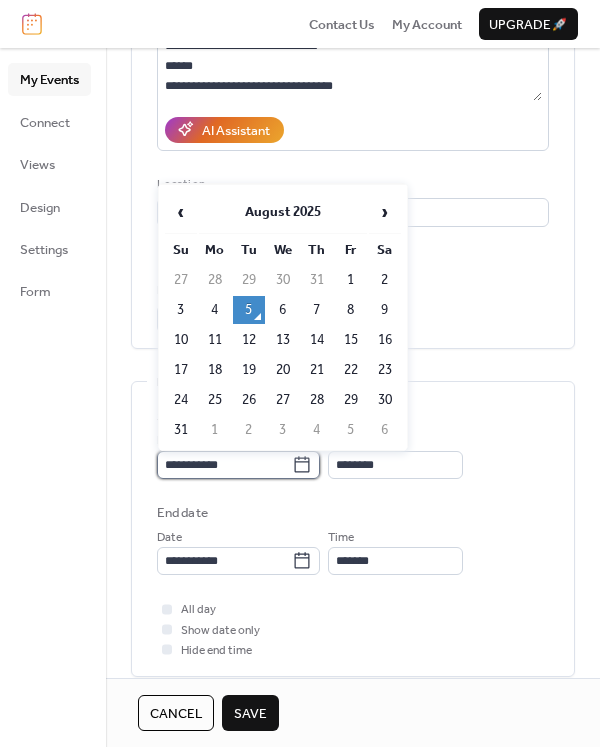 click on "**********" at bounding box center [224, 465] 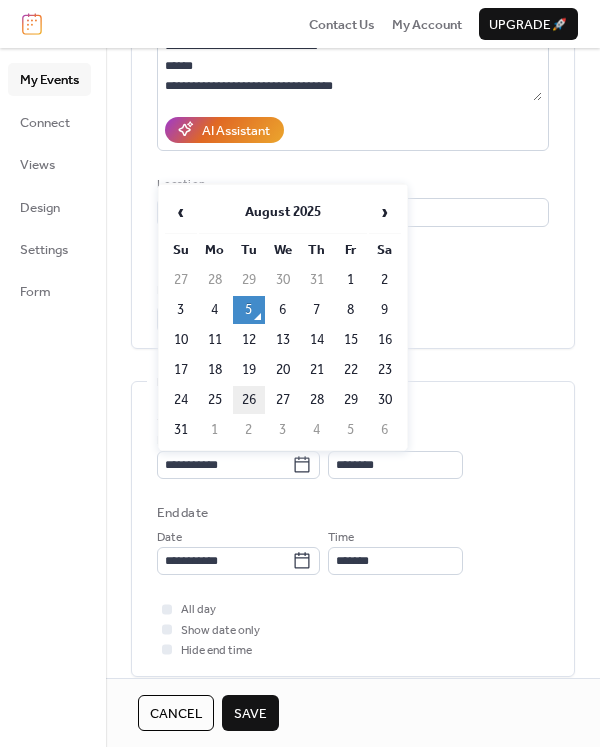 click on "26" at bounding box center [249, 400] 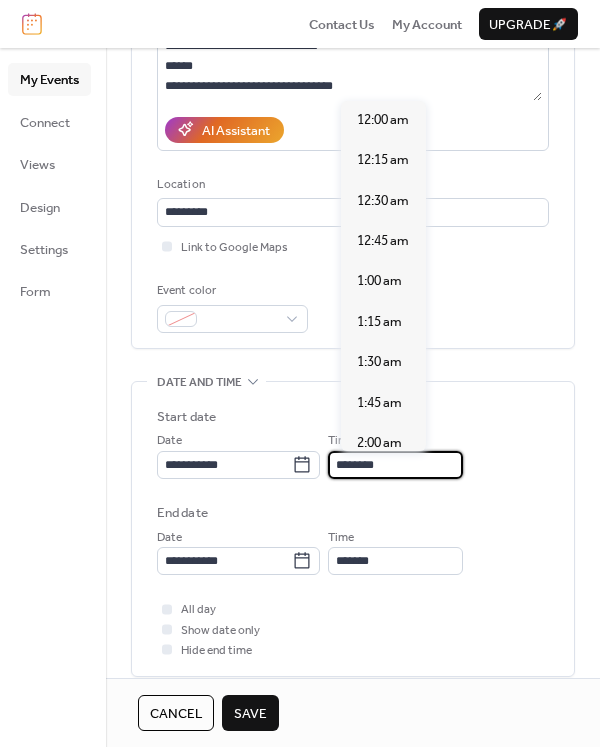 click on "********" at bounding box center (395, 465) 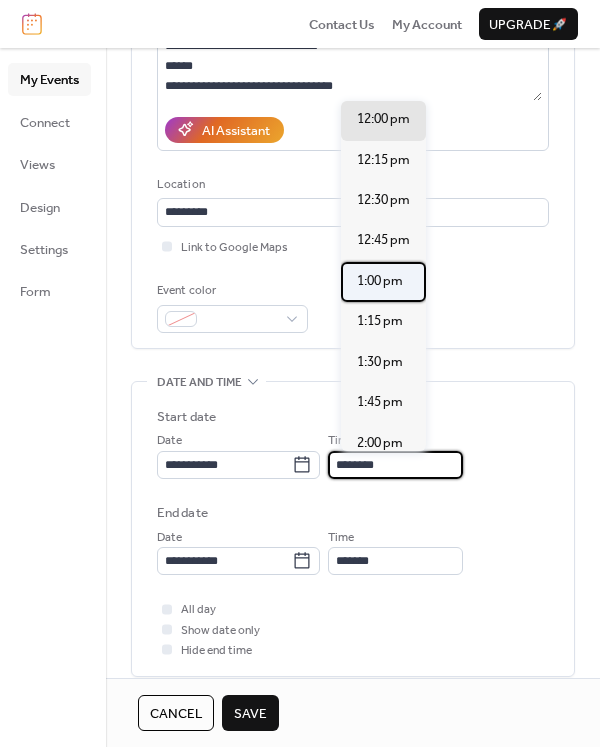 click on "1:00 pm" at bounding box center (380, 281) 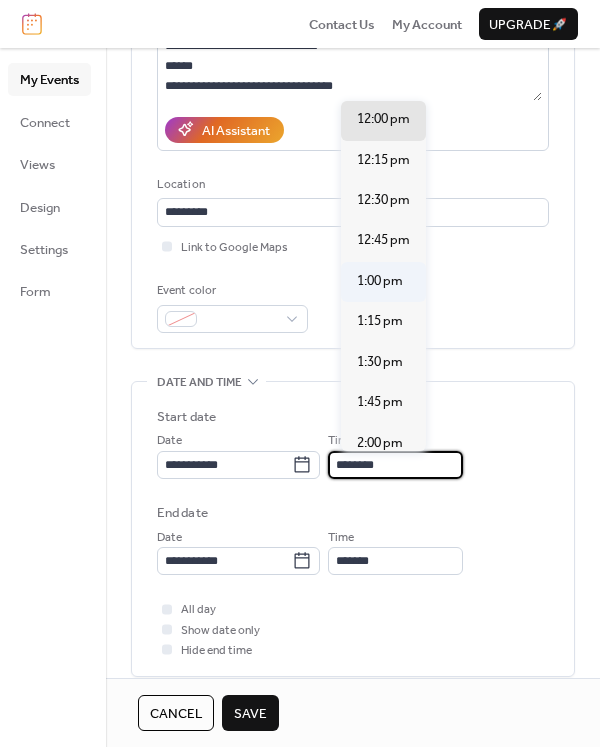 type on "*******" 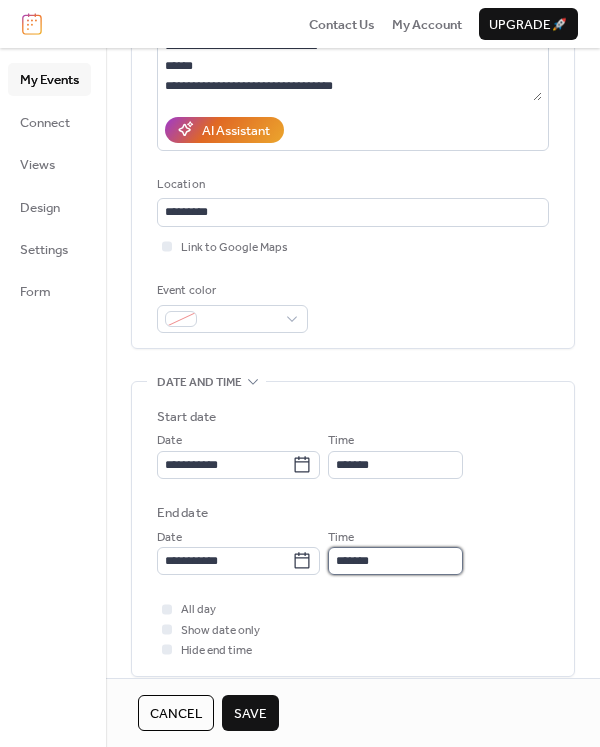 click on "*******" at bounding box center (395, 561) 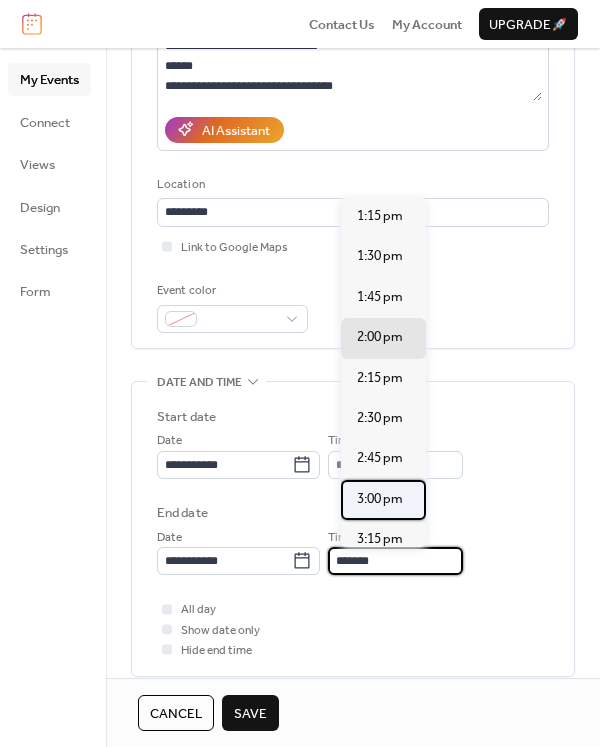 click on "3:00 pm" at bounding box center [380, 499] 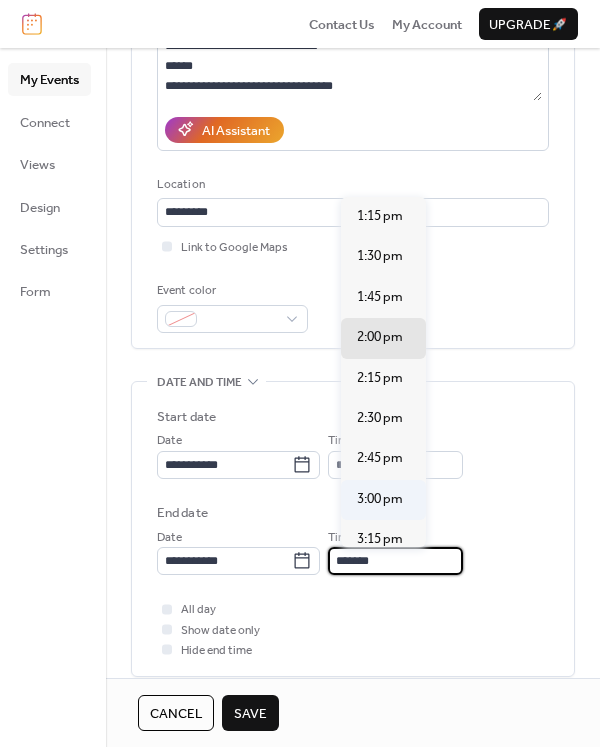 type on "*******" 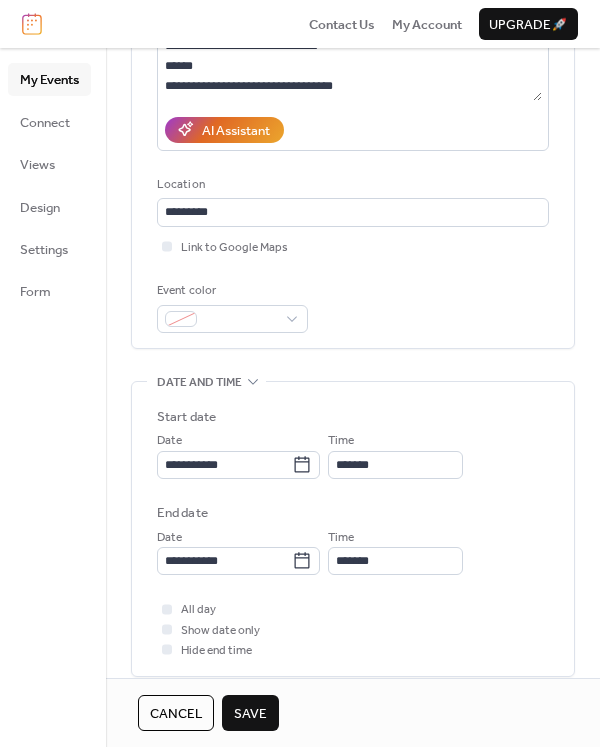 click on "**********" at bounding box center (353, 529) 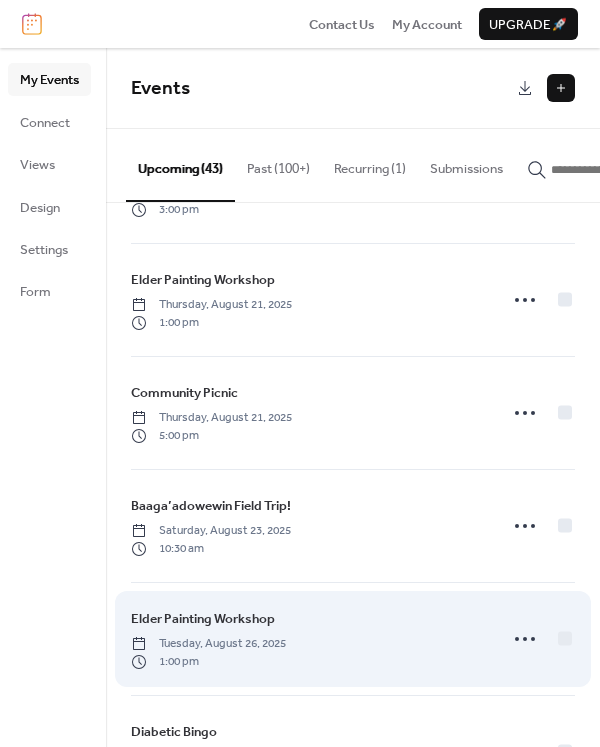 scroll, scrollTop: 1300, scrollLeft: 0, axis: vertical 